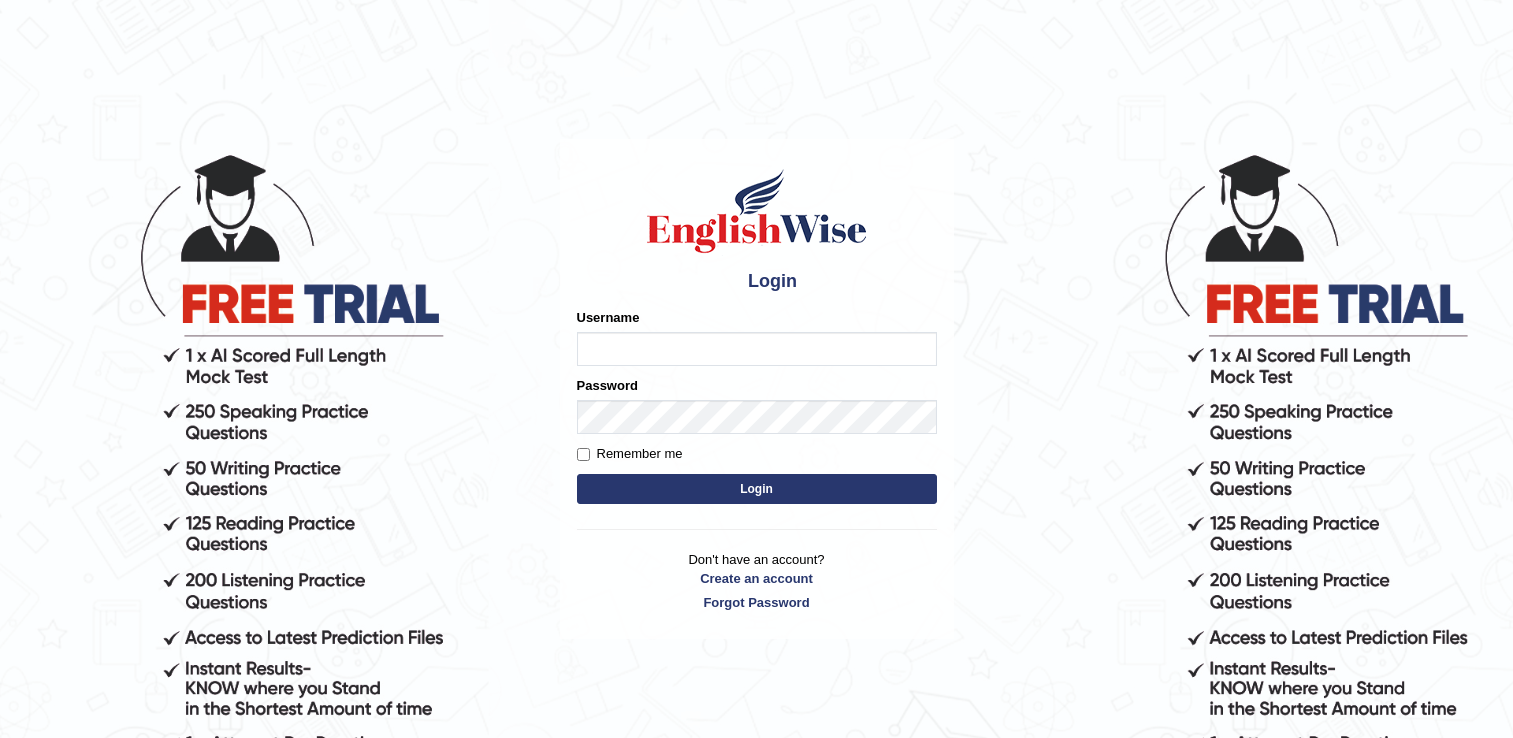 scroll, scrollTop: 0, scrollLeft: 0, axis: both 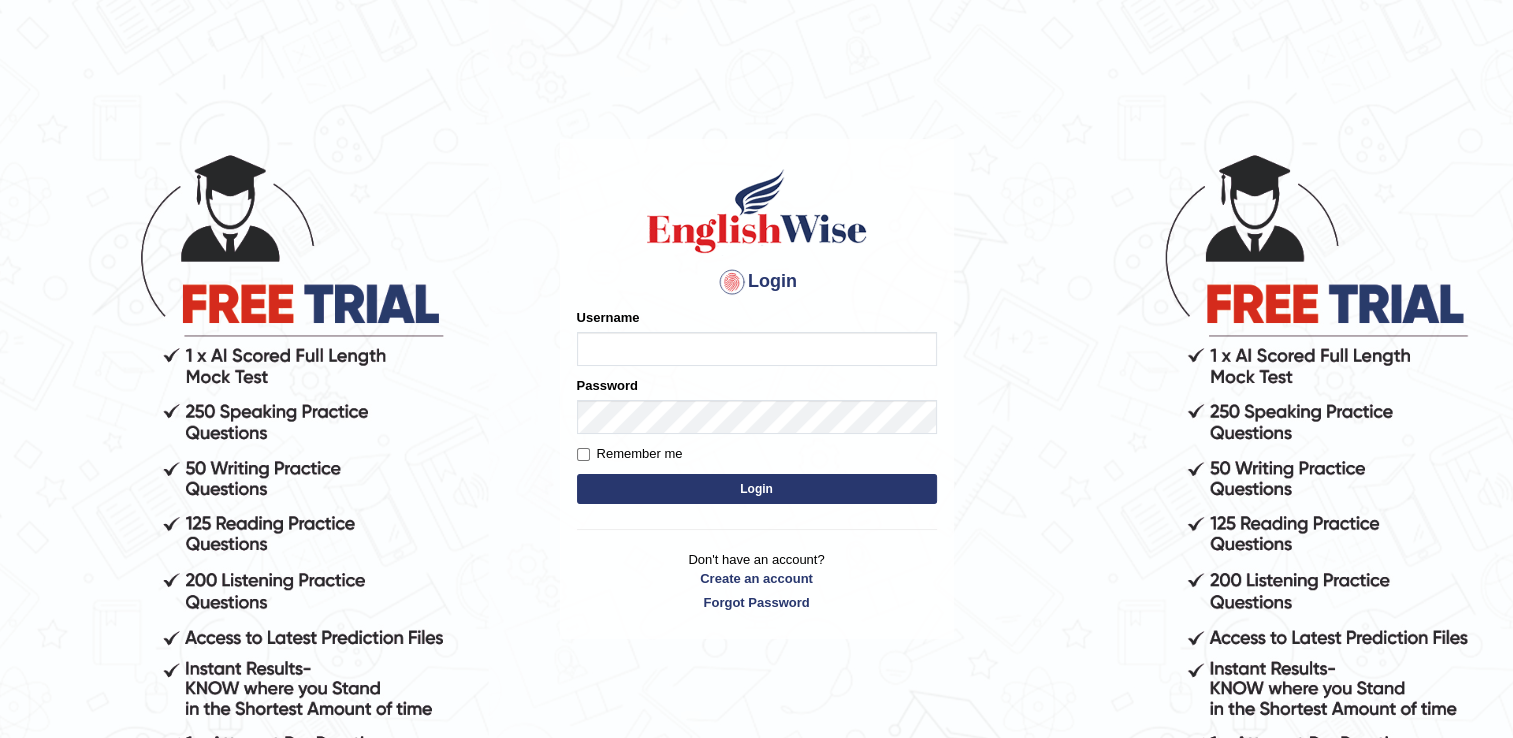type on "naswar" 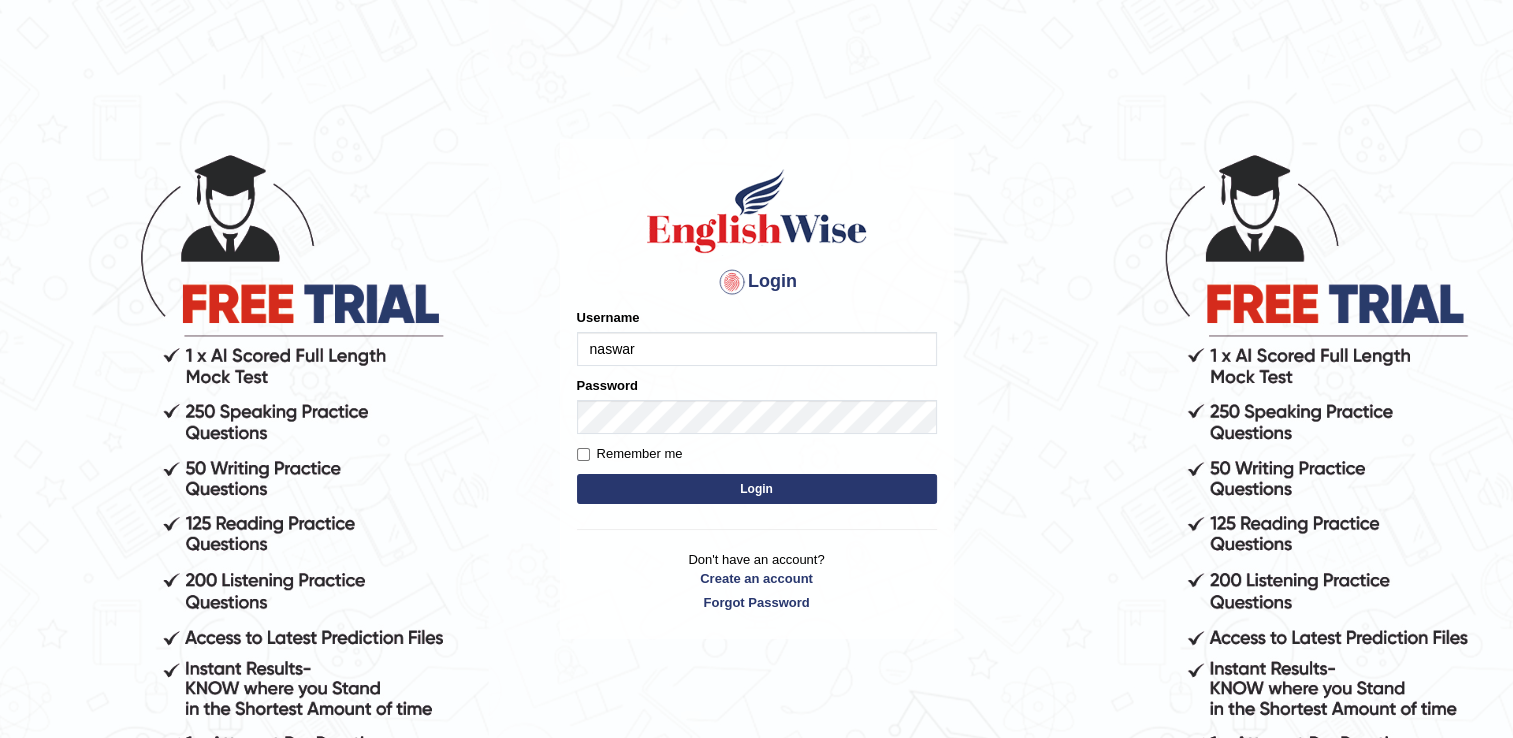 click on "Login" at bounding box center [757, 489] 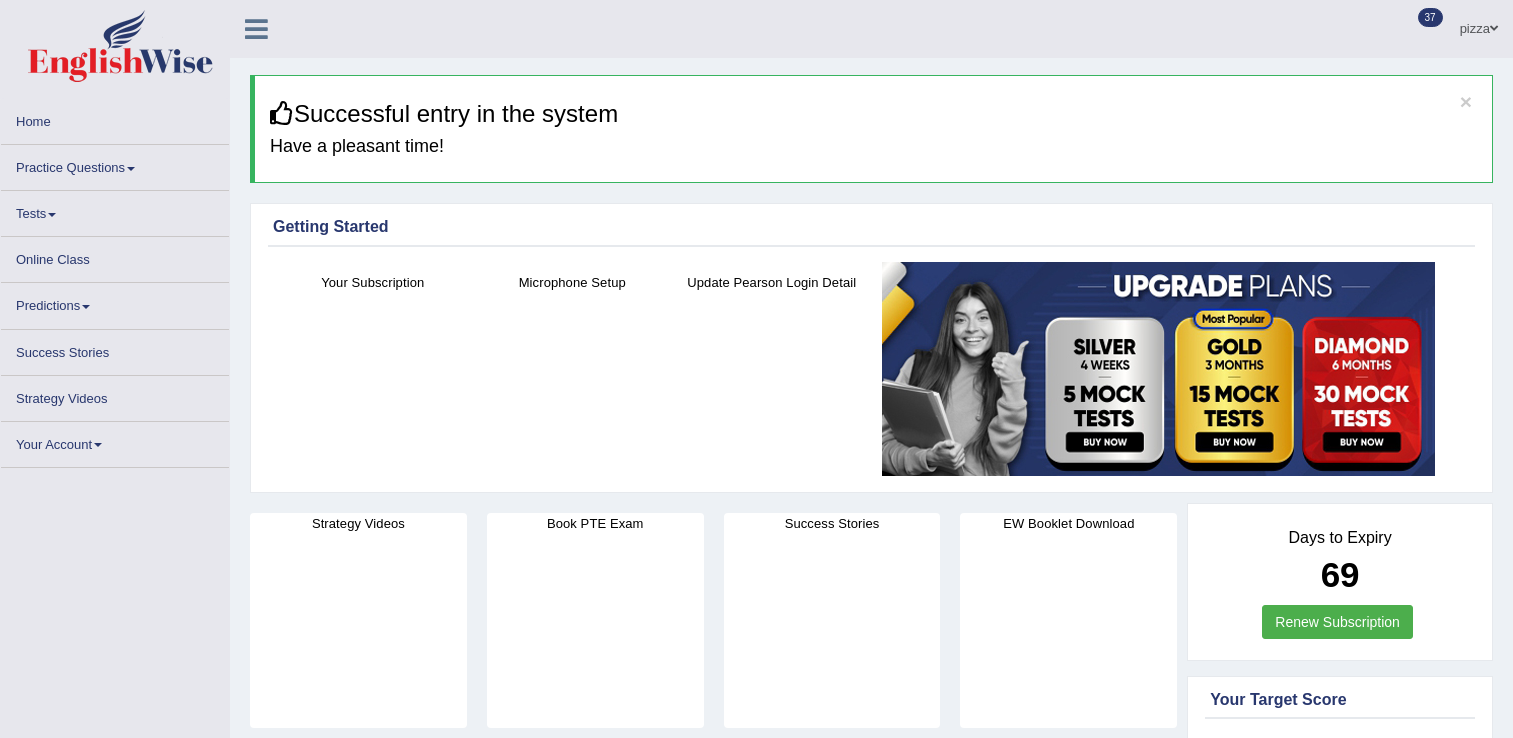 scroll, scrollTop: 0, scrollLeft: 0, axis: both 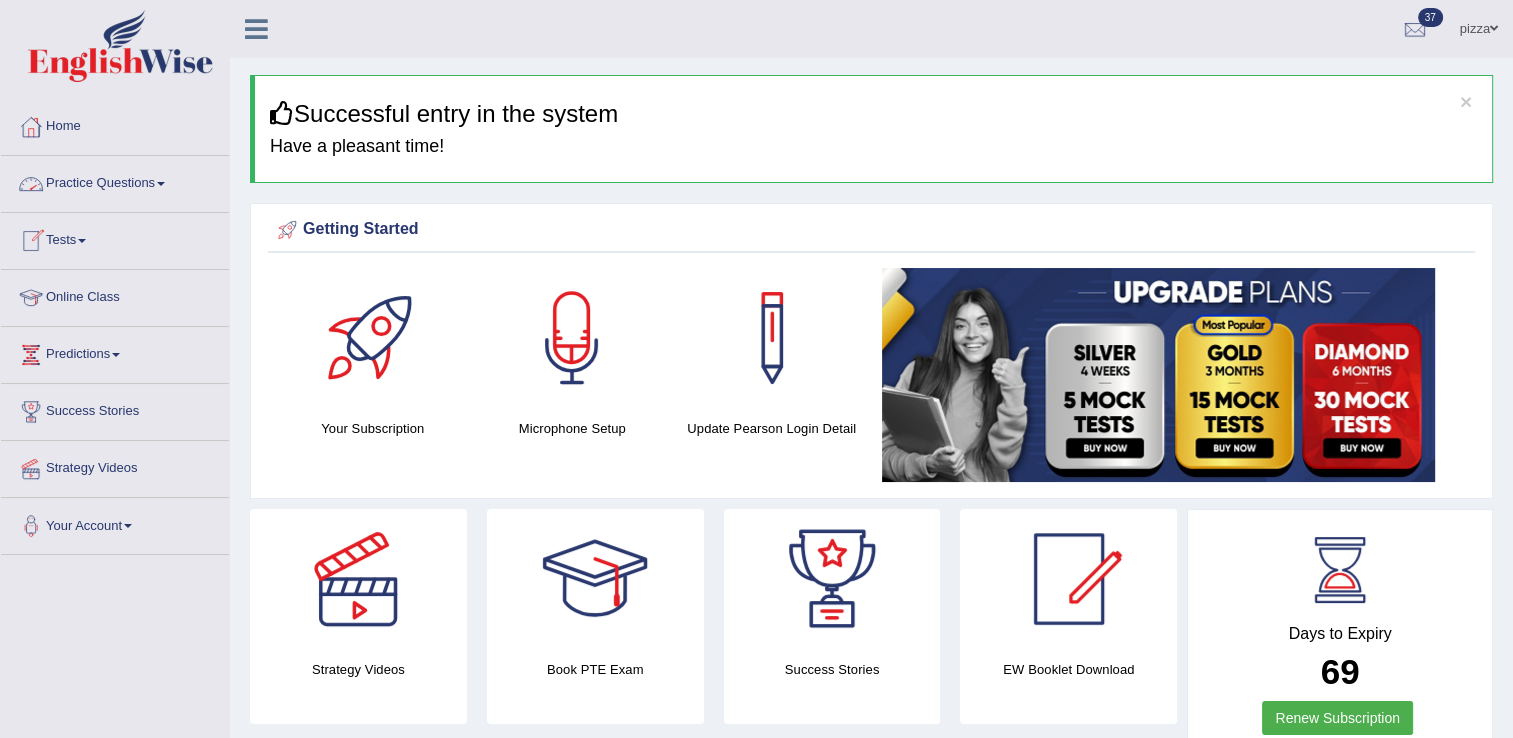 click on "Tests" at bounding box center (115, 238) 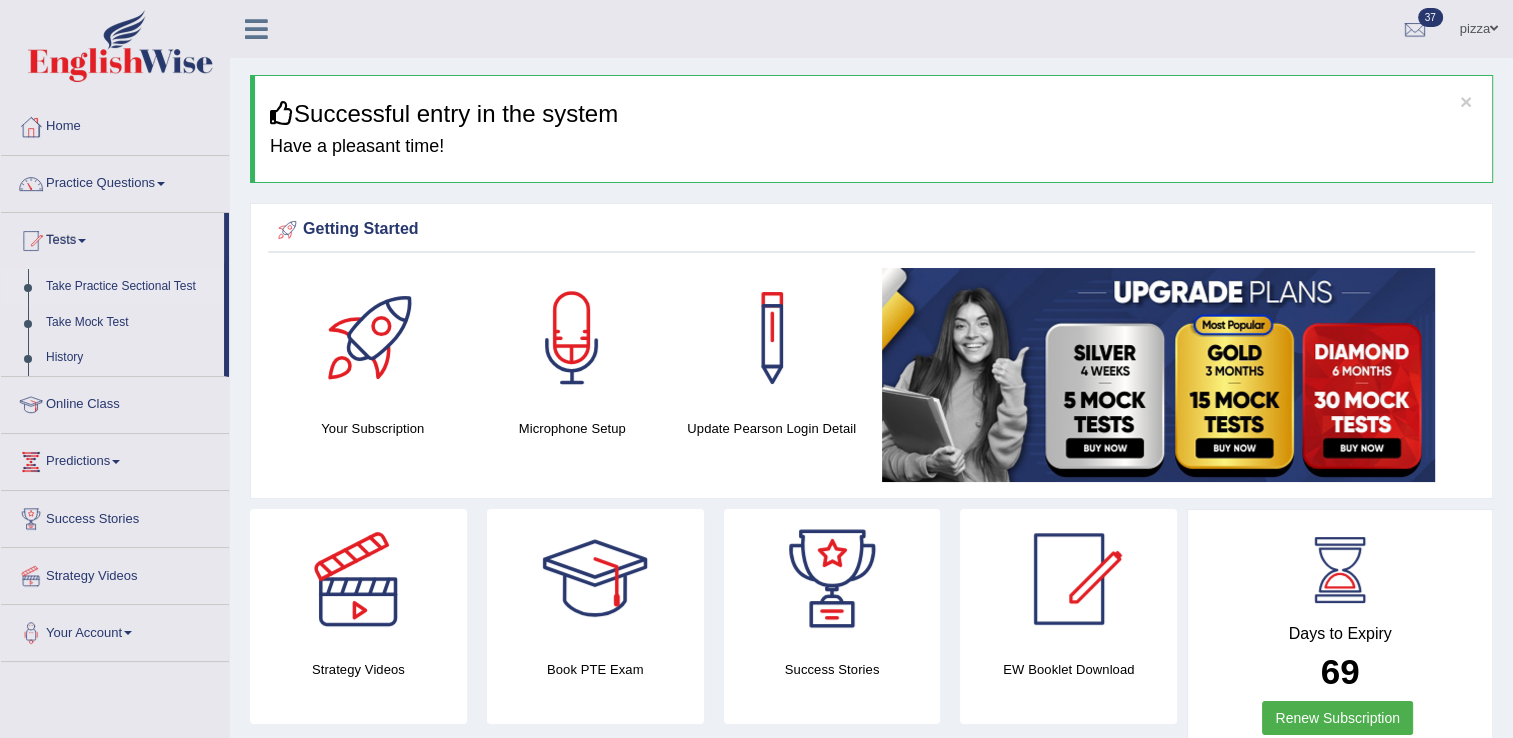 click on "Take Practice Sectional Test" at bounding box center (130, 287) 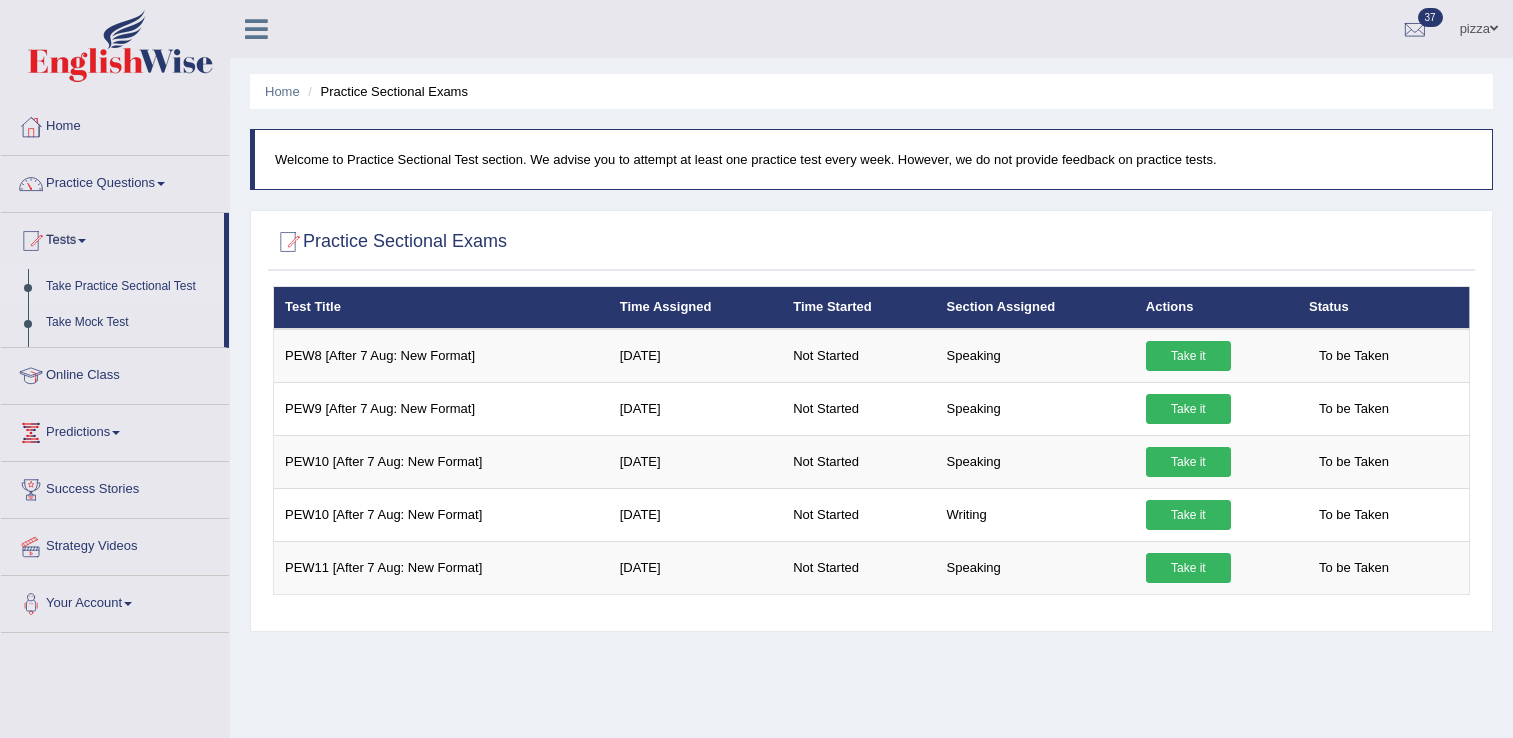 scroll, scrollTop: 0, scrollLeft: 0, axis: both 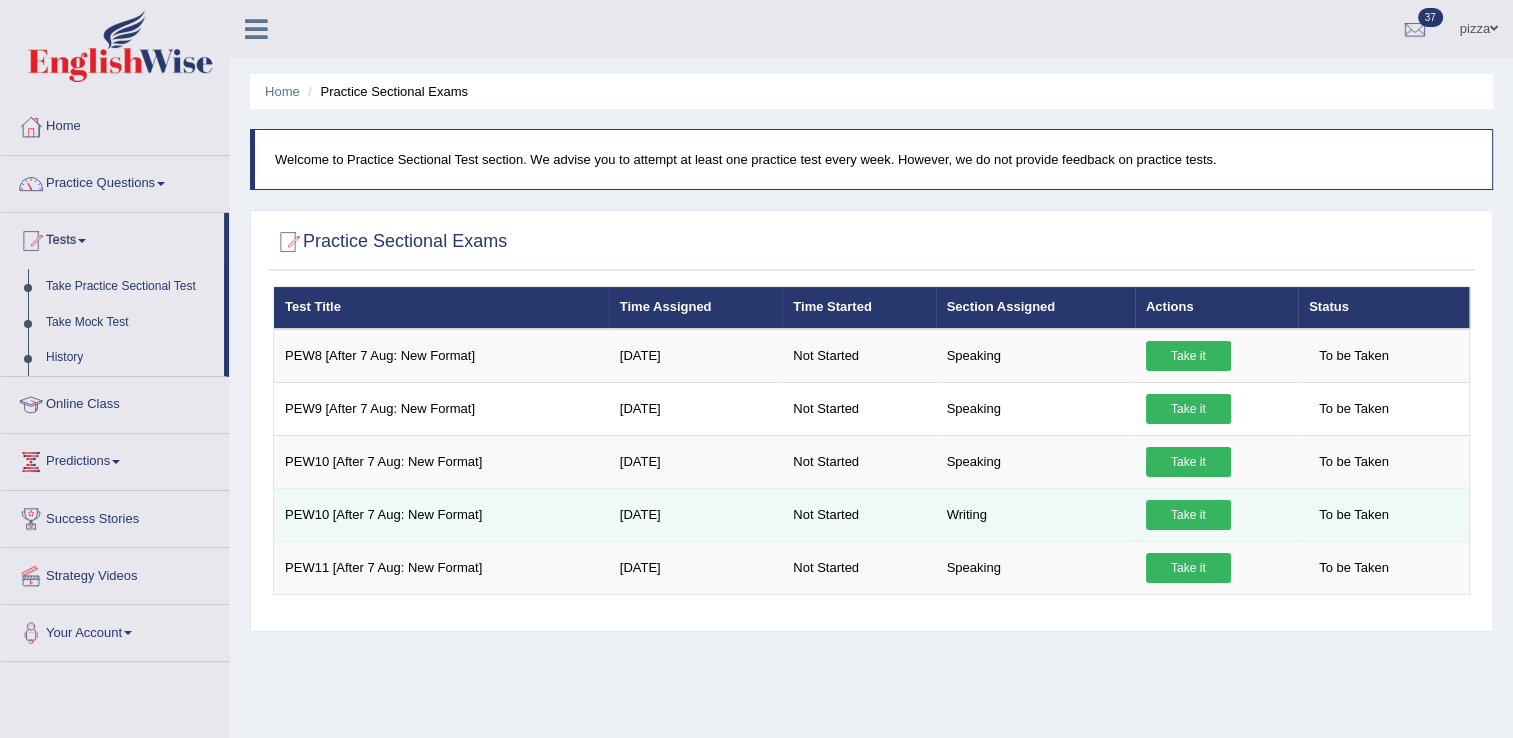 click on "Take it" at bounding box center [1188, 515] 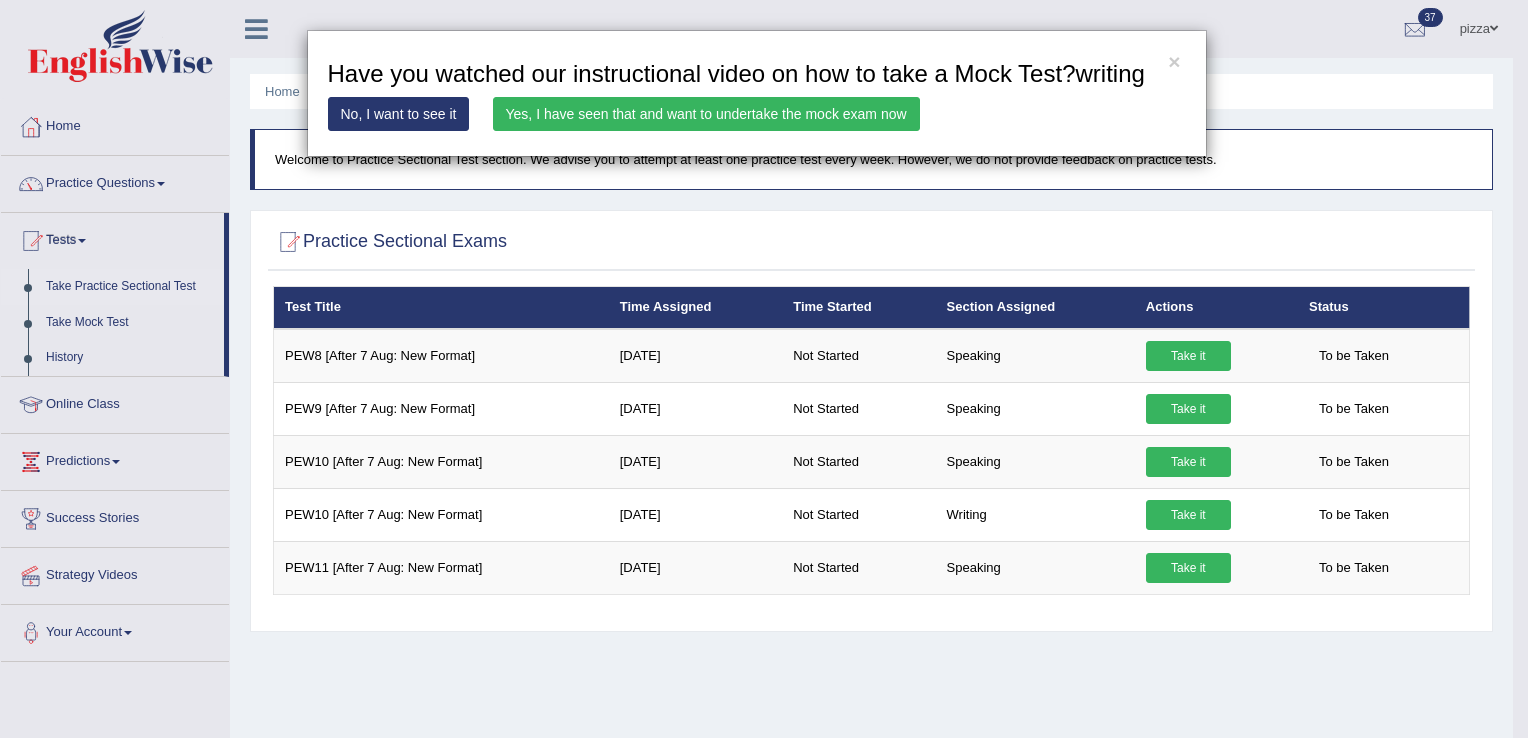 click on "Yes, I have seen that and want to undertake the mock exam now" at bounding box center [706, 114] 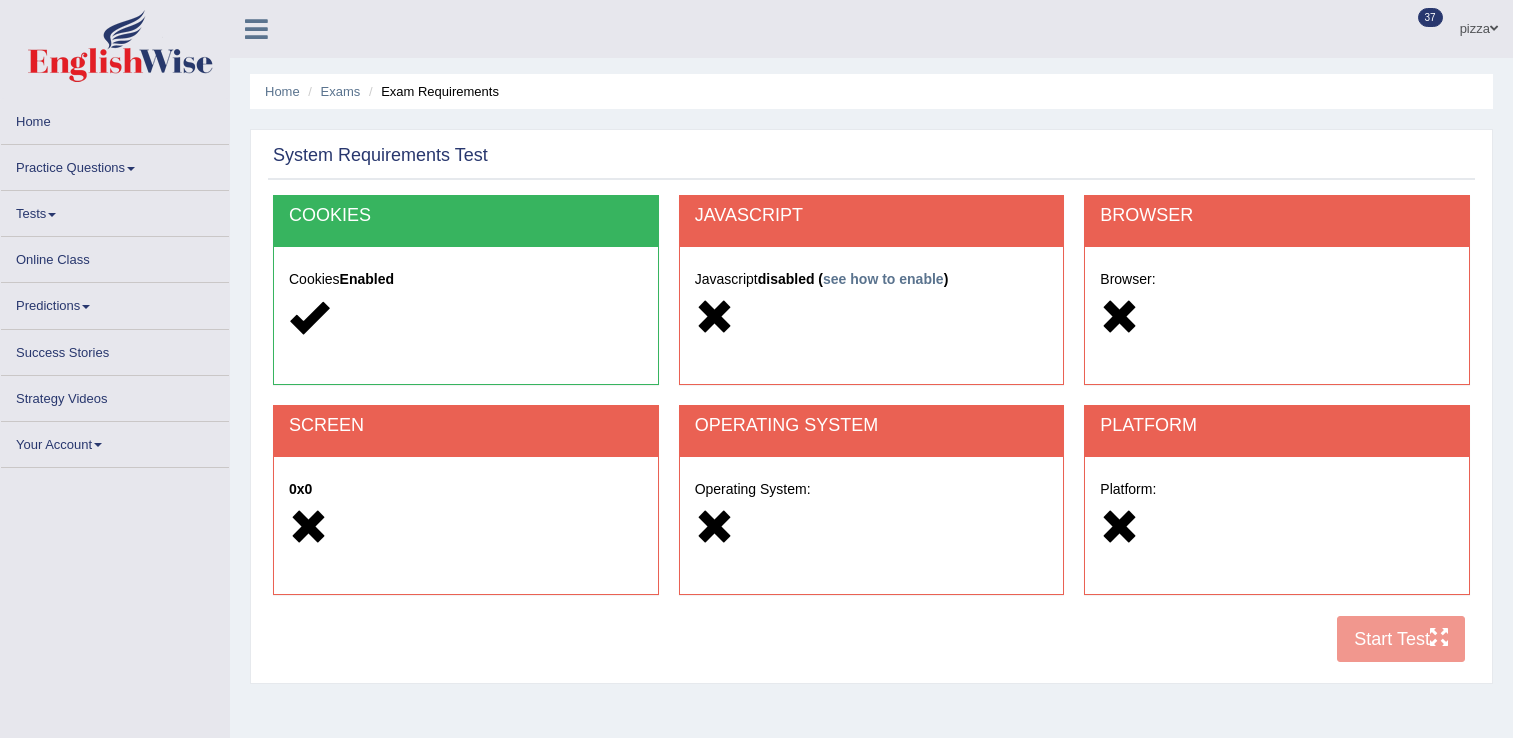 scroll, scrollTop: 0, scrollLeft: 0, axis: both 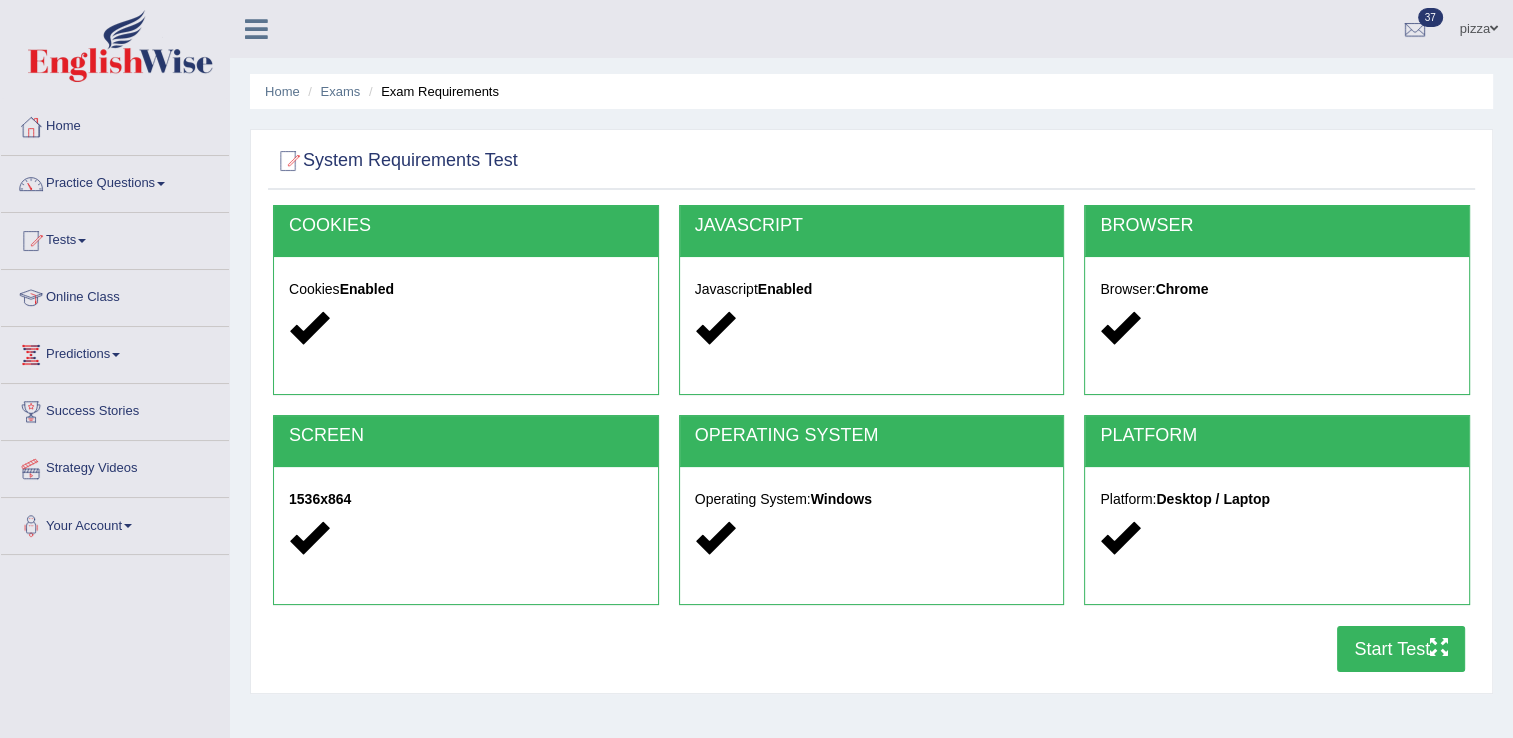 click on "Start Test" at bounding box center (1401, 649) 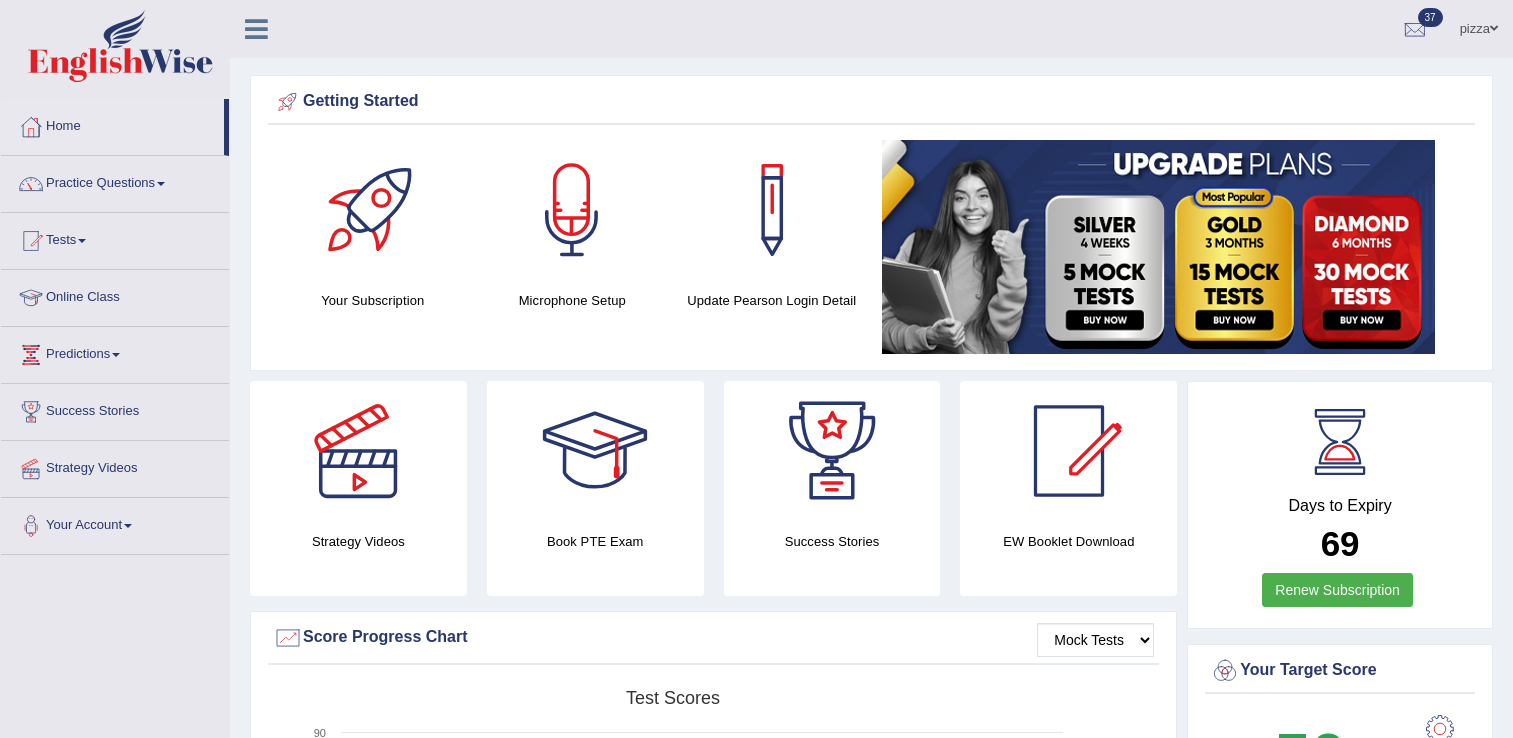 scroll, scrollTop: 0, scrollLeft: 0, axis: both 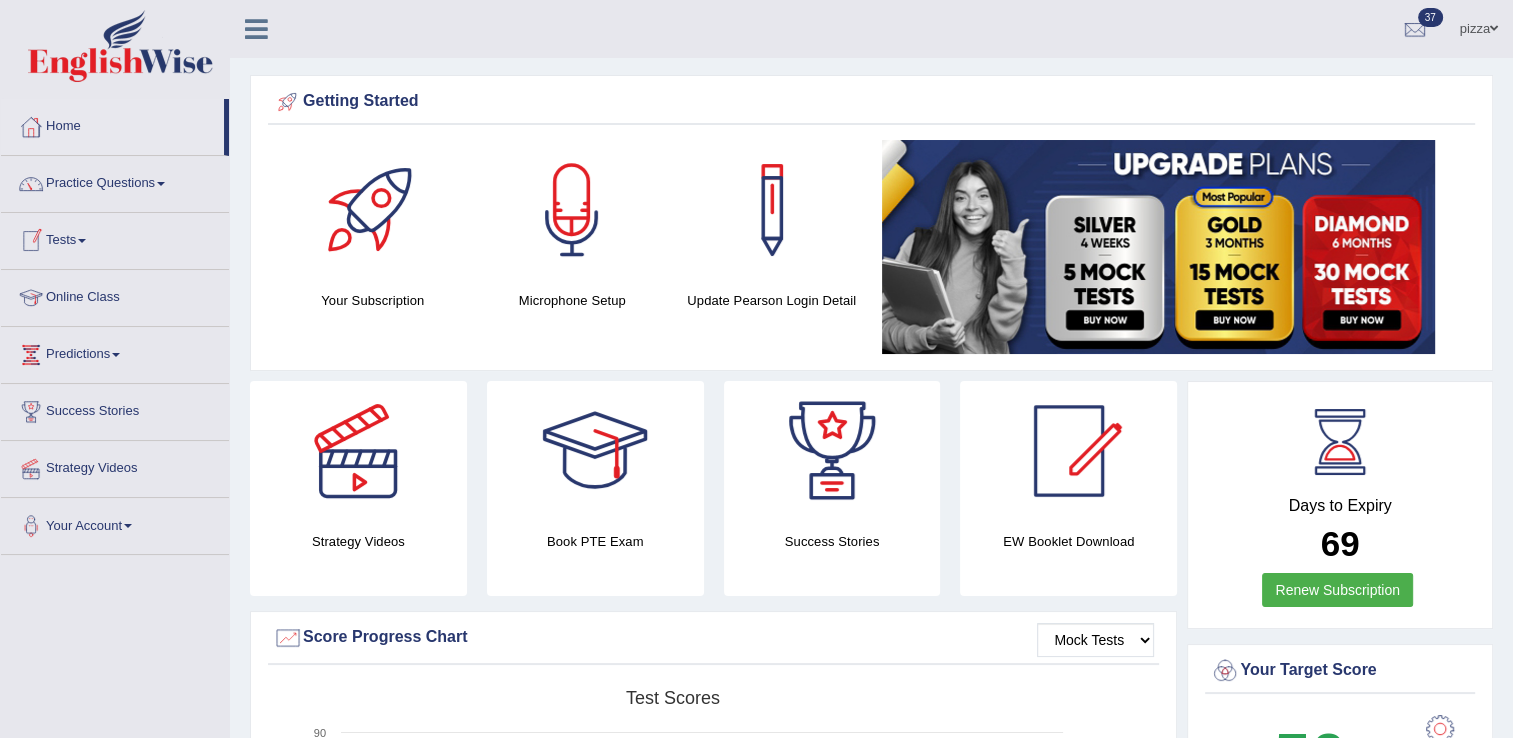 click on "Tests" at bounding box center (115, 238) 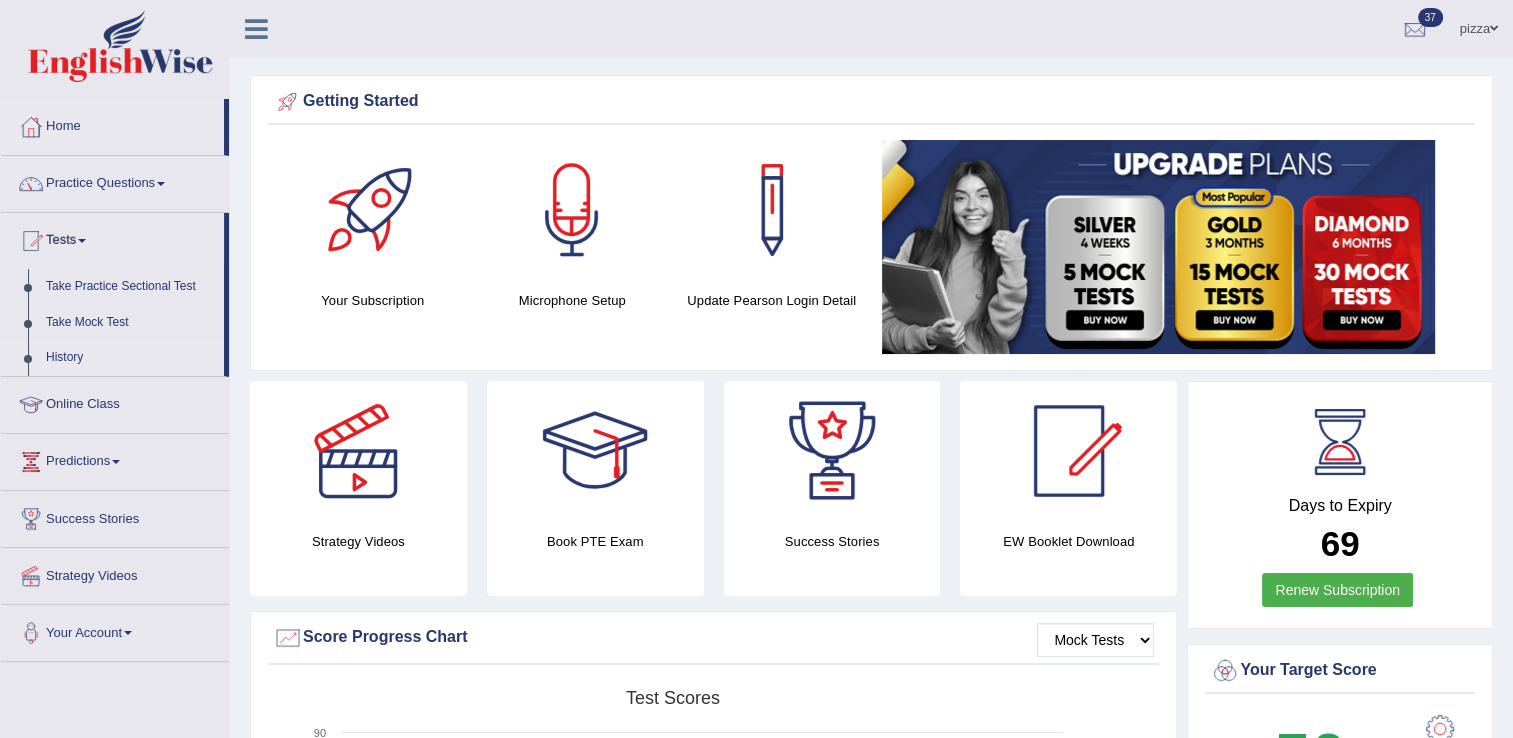 click on "History" at bounding box center [130, 358] 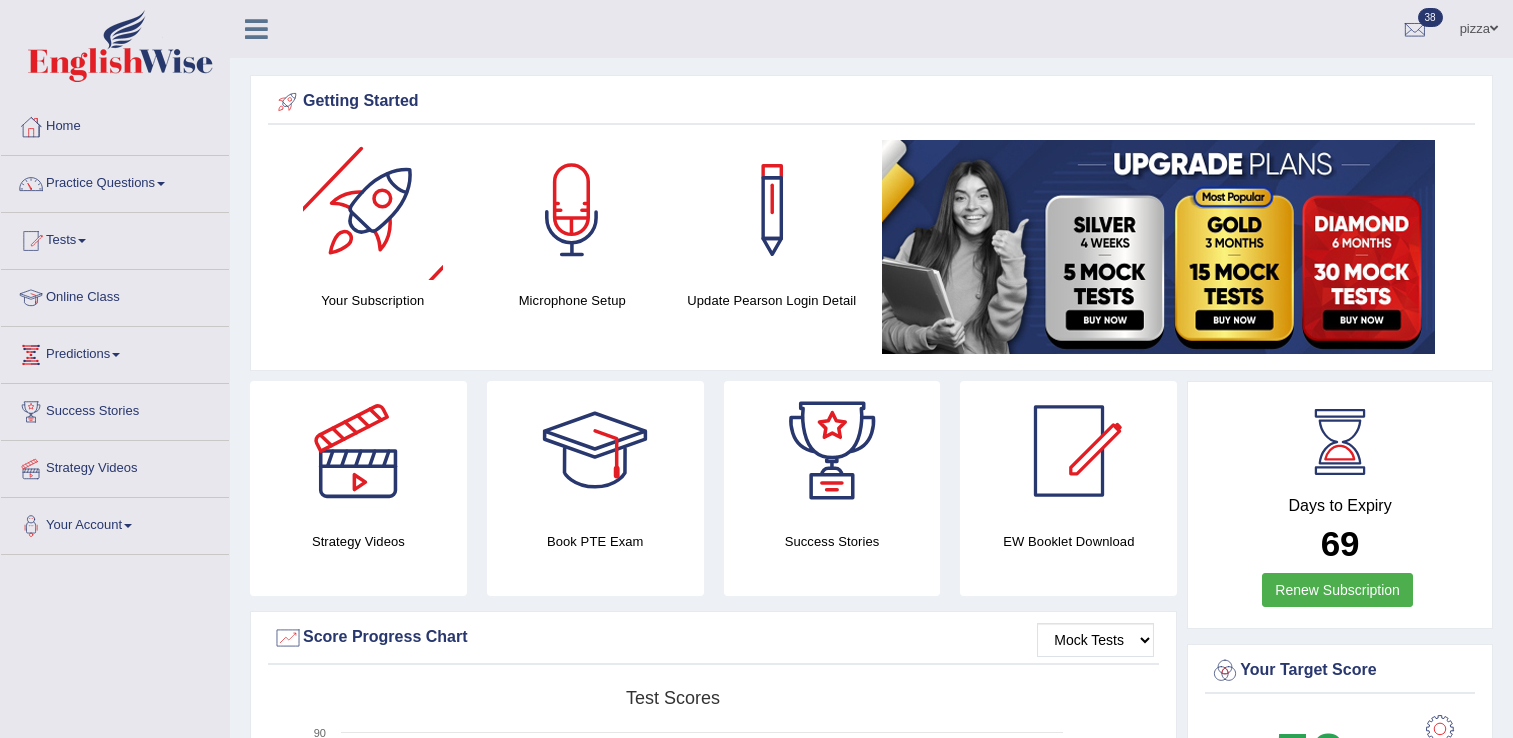 scroll, scrollTop: 0, scrollLeft: 0, axis: both 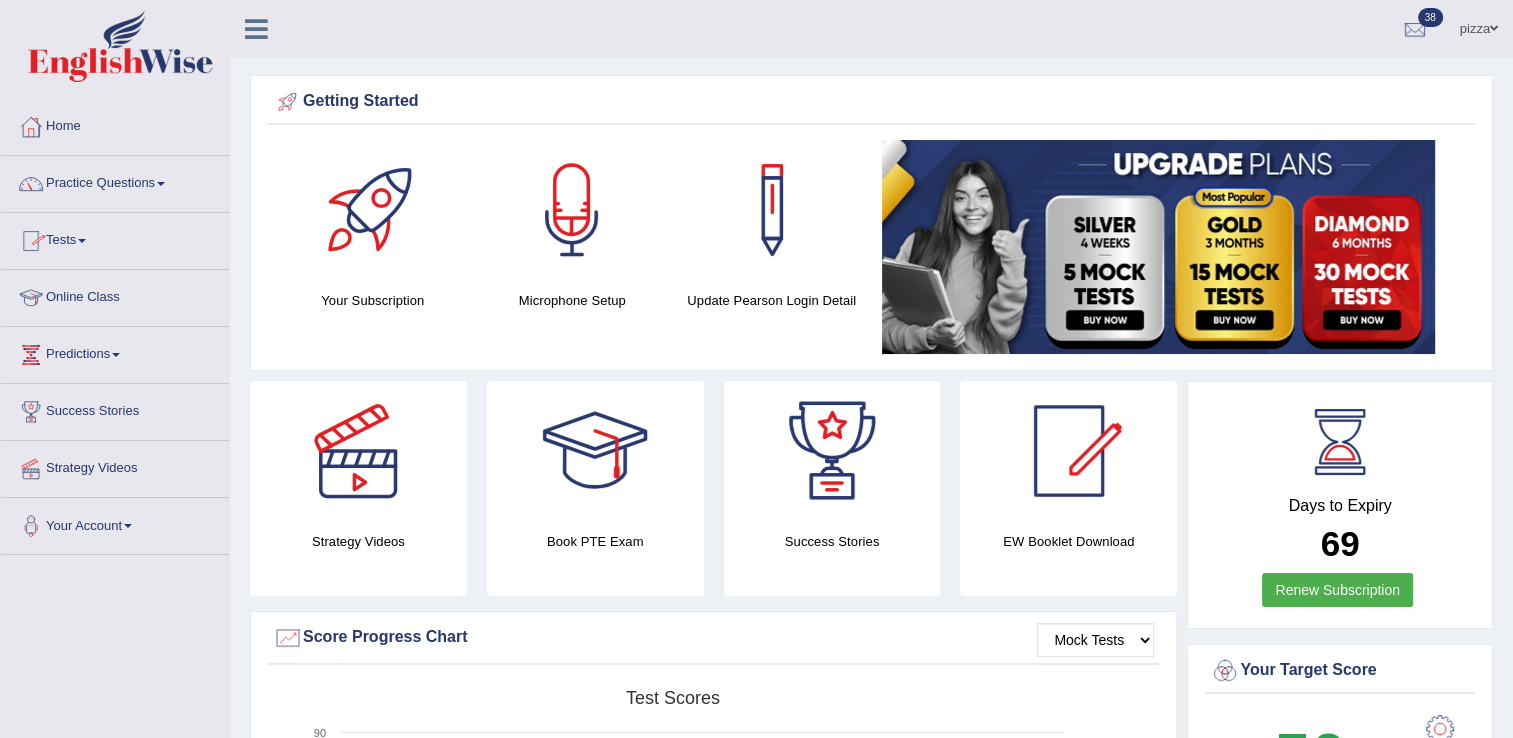 click on "Tests" at bounding box center (115, 238) 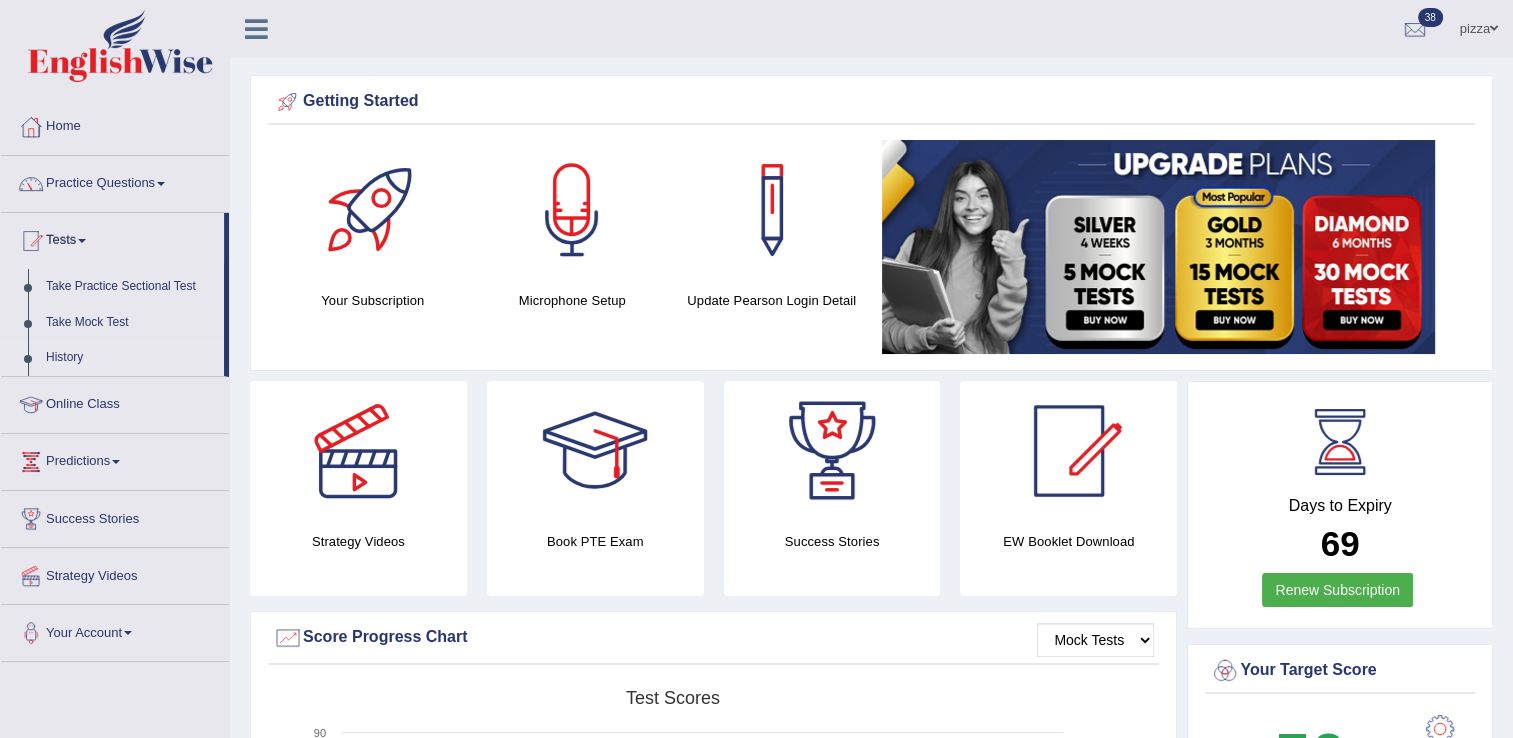 click on "History" at bounding box center [130, 358] 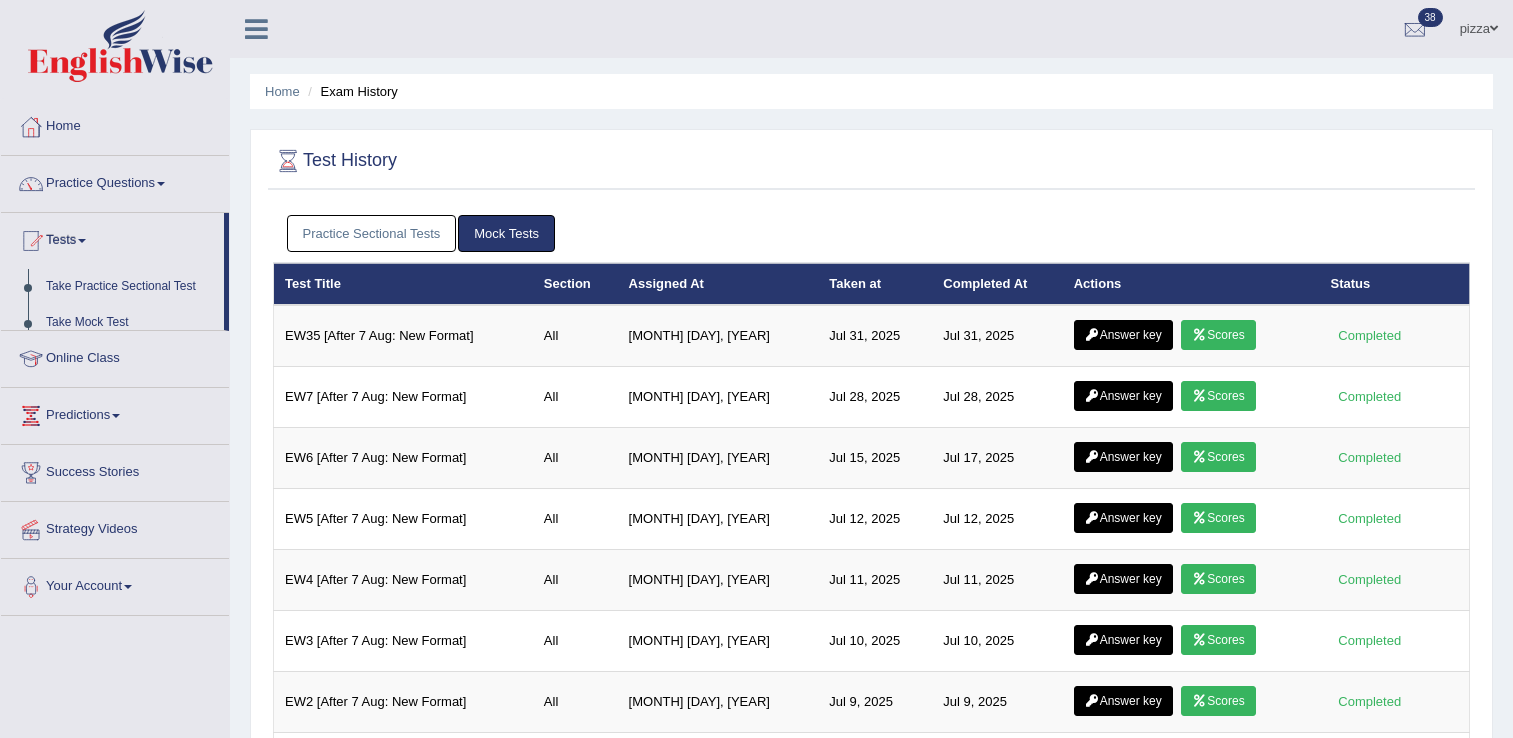scroll, scrollTop: 0, scrollLeft: 0, axis: both 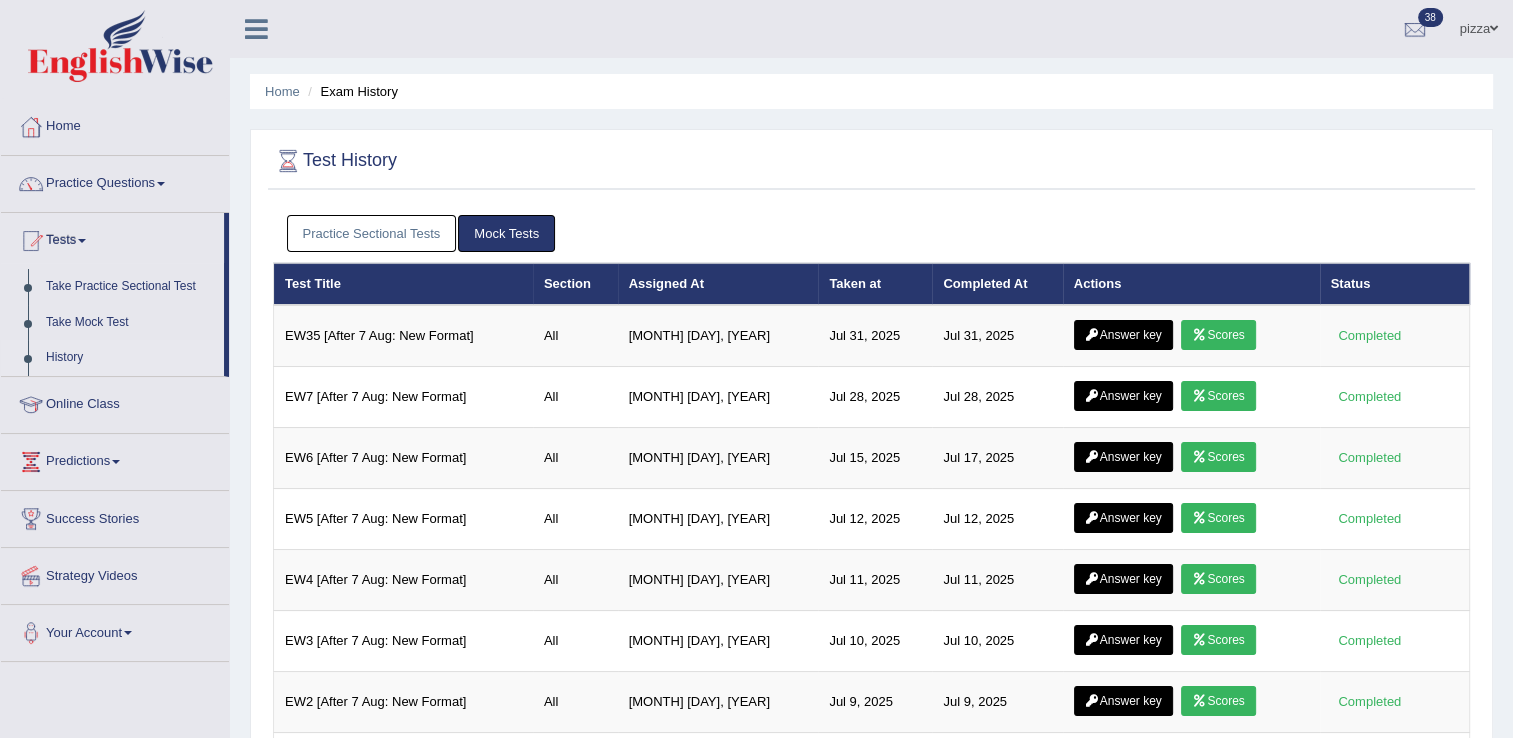 click on "Practice Sectional Tests" at bounding box center [372, 233] 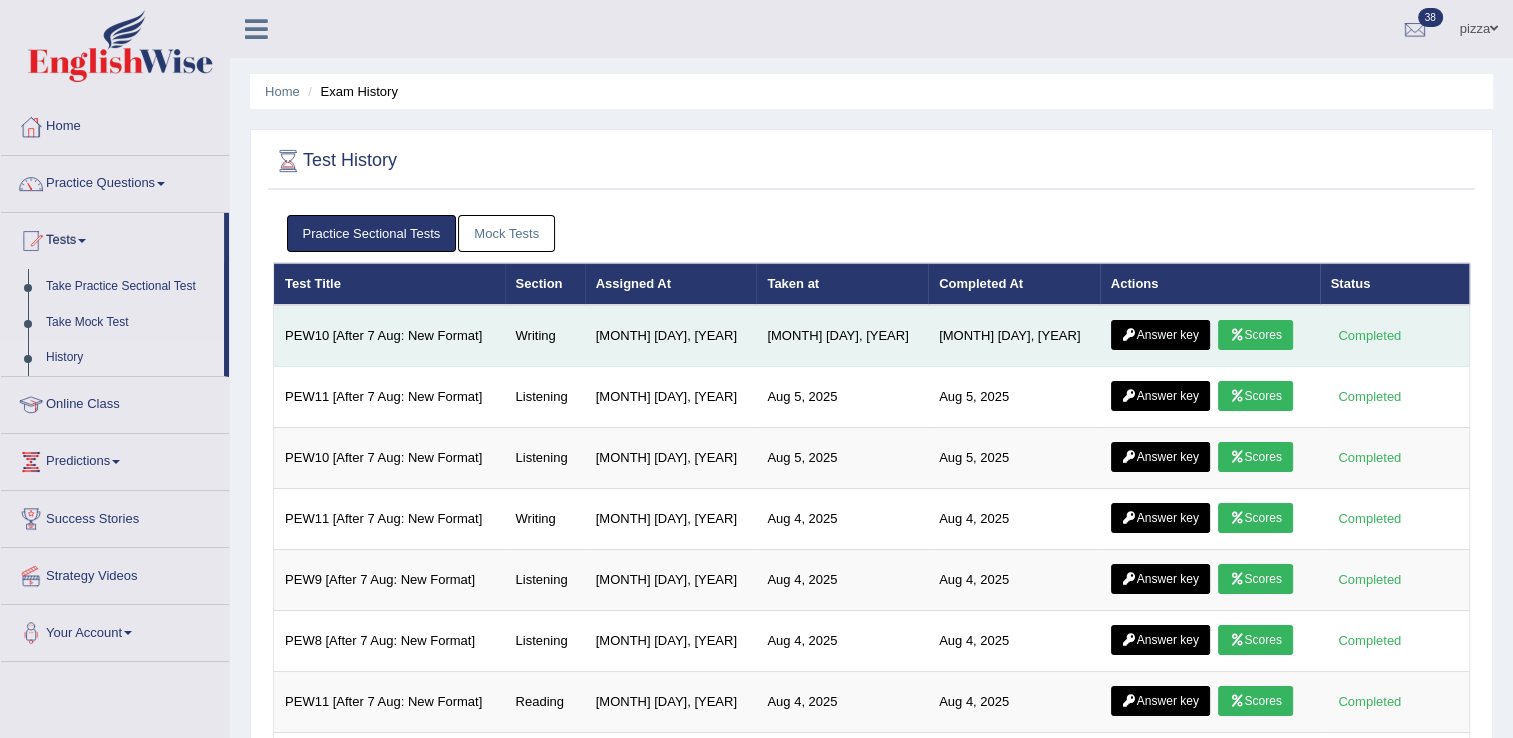 click on "Scores" at bounding box center [1255, 335] 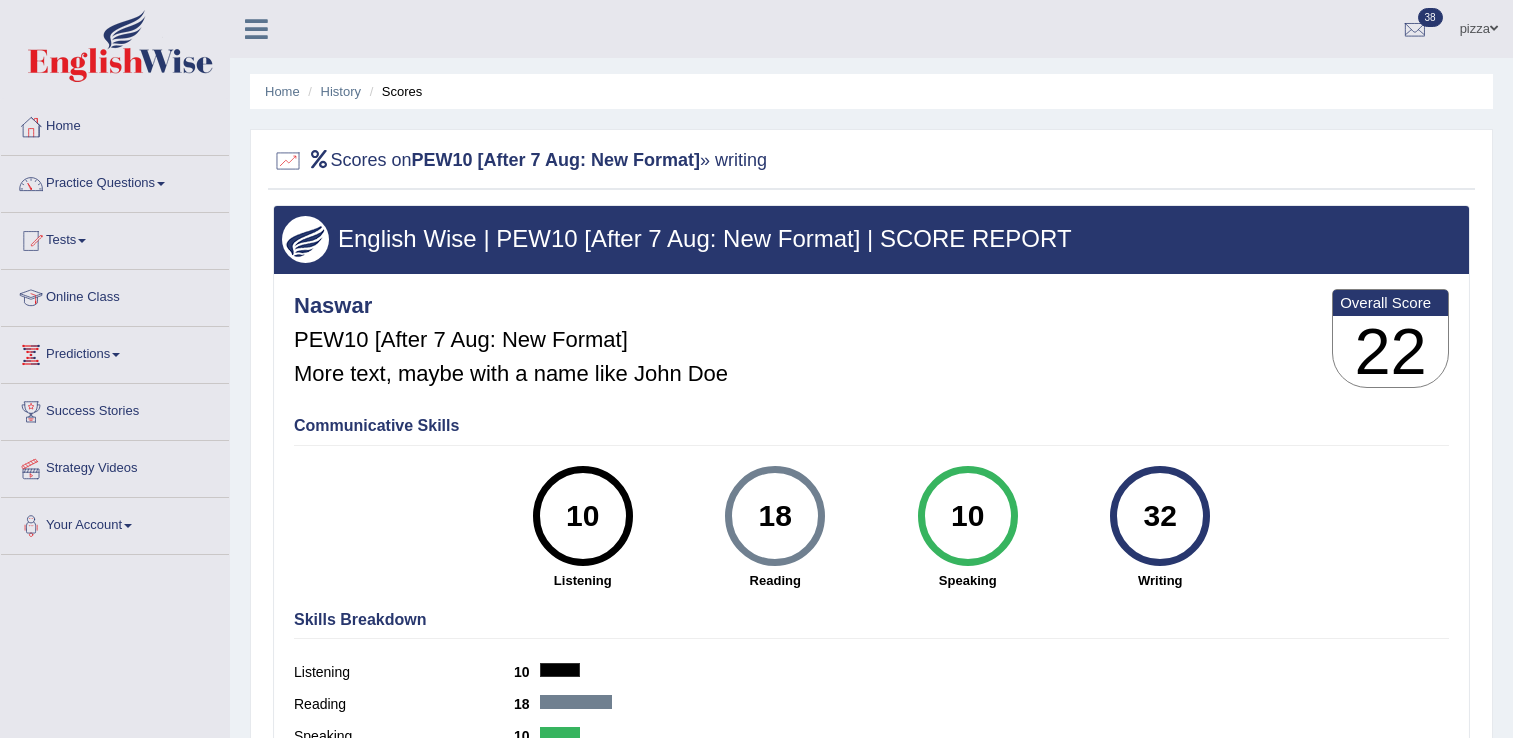 scroll, scrollTop: 0, scrollLeft: 0, axis: both 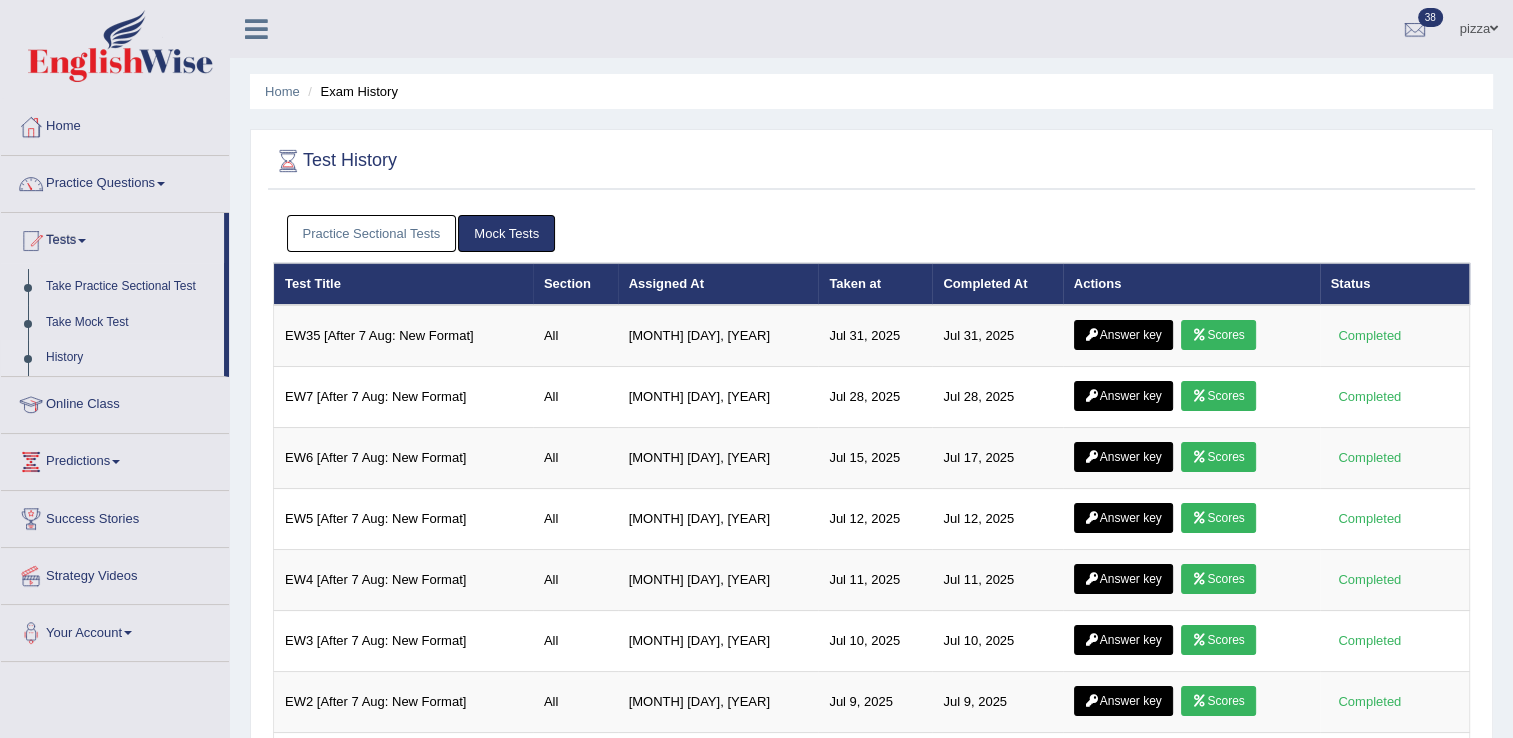 click on "Practice Sectional Tests" at bounding box center (372, 233) 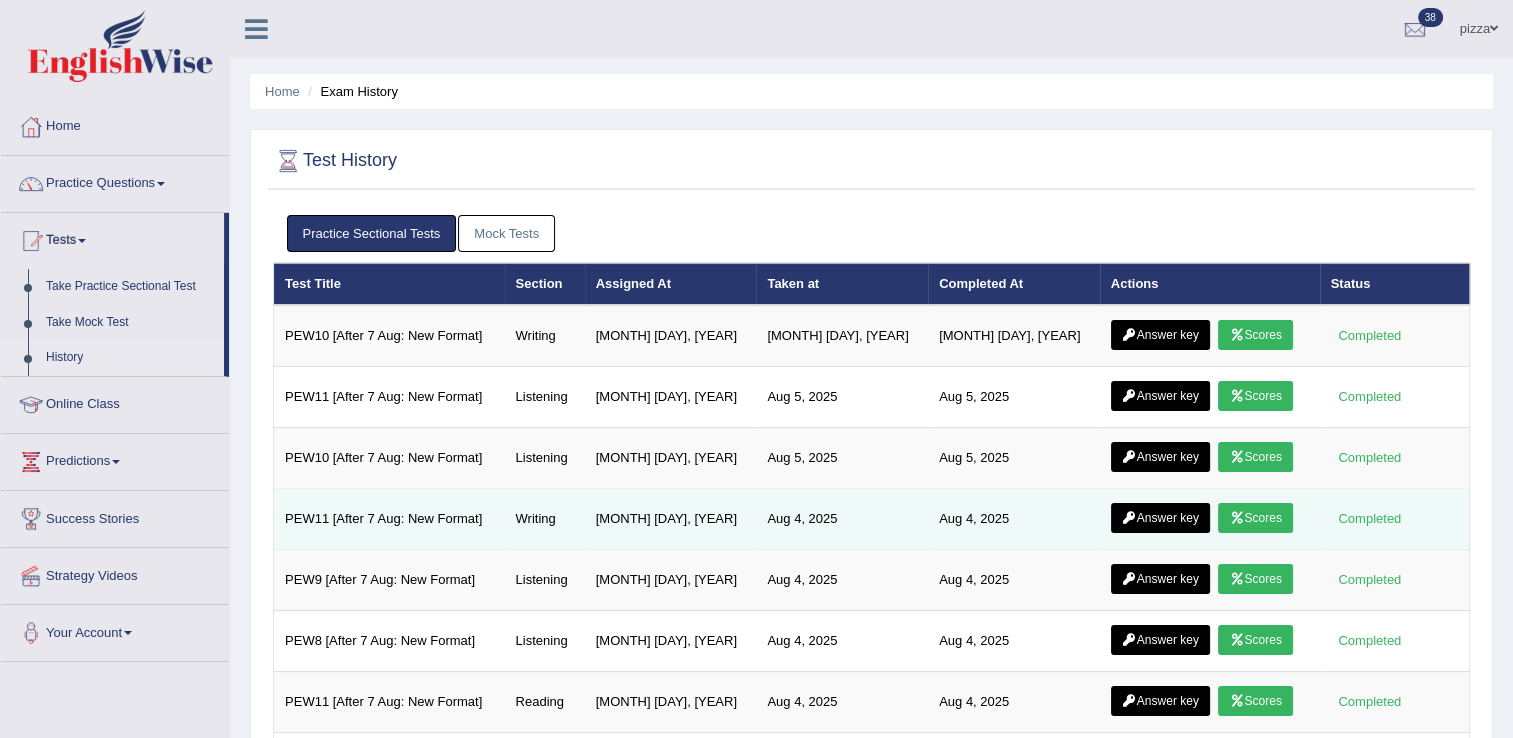 click on "Answer key" at bounding box center (1160, 518) 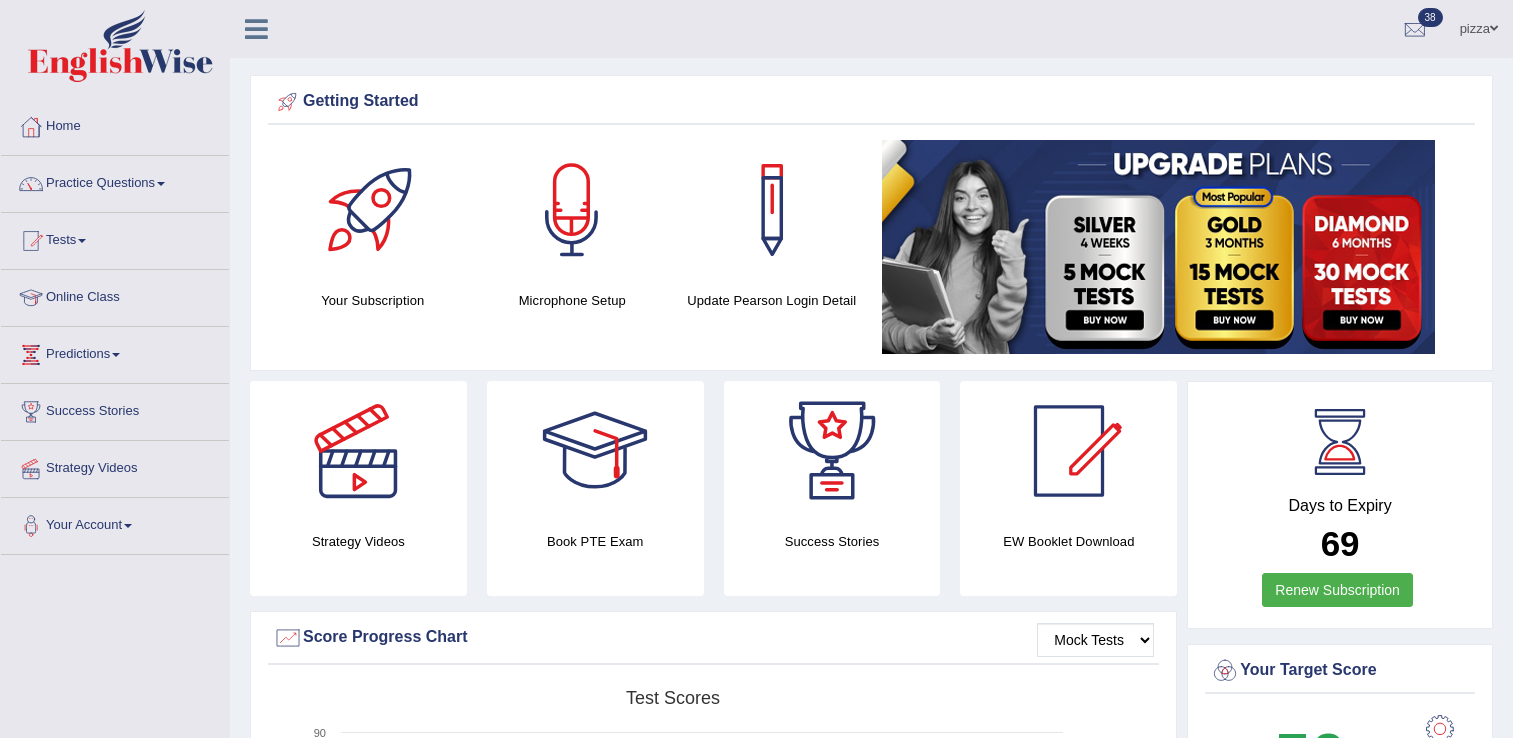 scroll, scrollTop: 0, scrollLeft: 0, axis: both 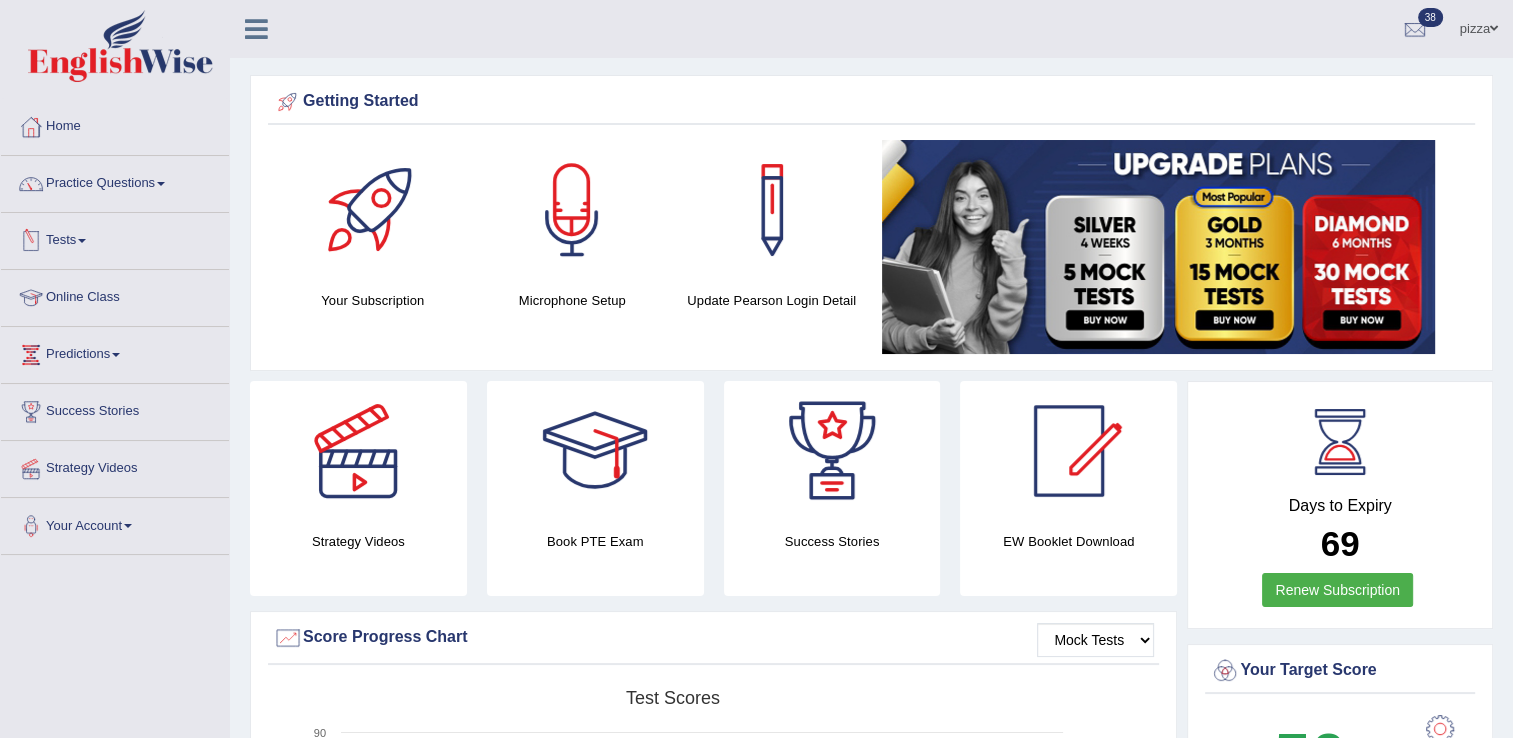 click on "Tests" at bounding box center [115, 238] 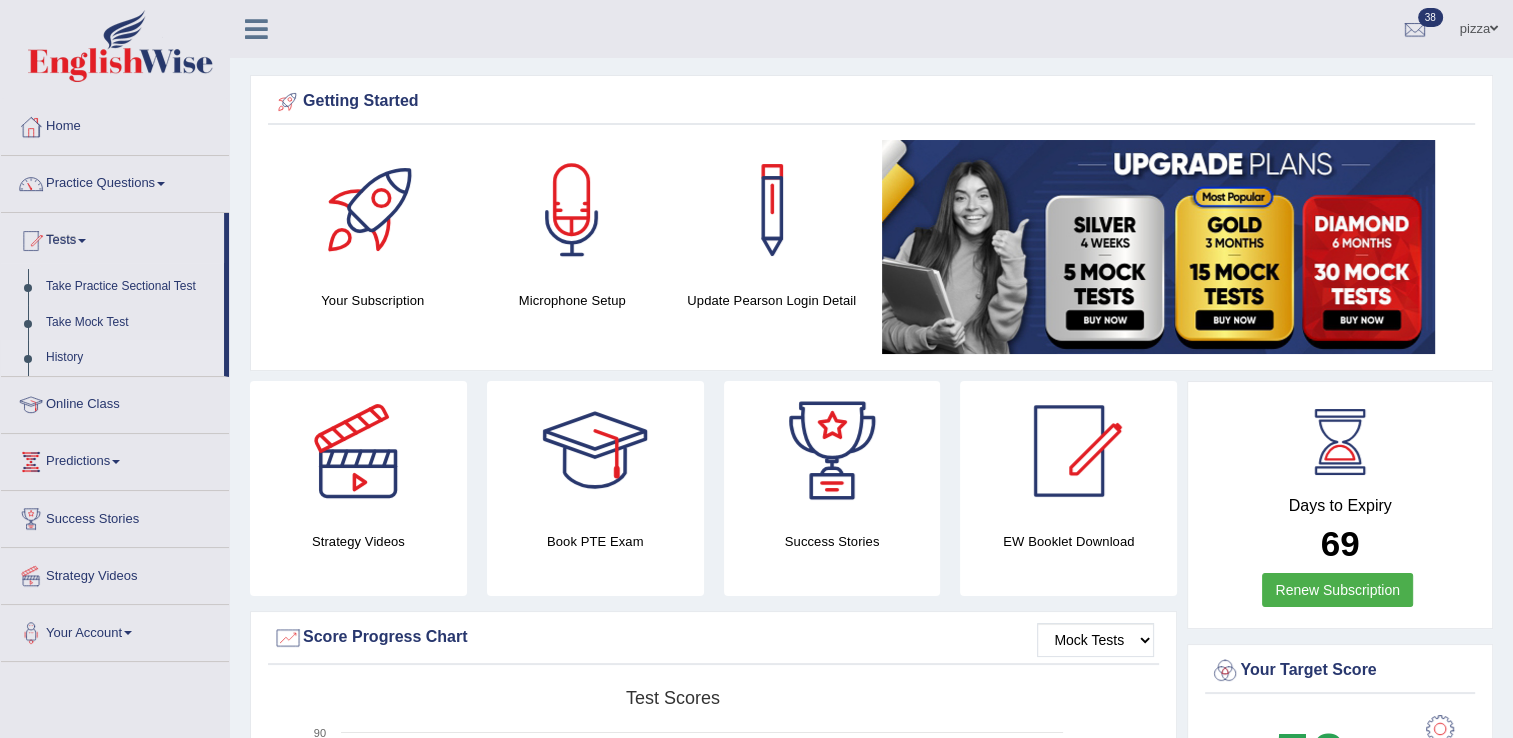 click on "History" at bounding box center (130, 358) 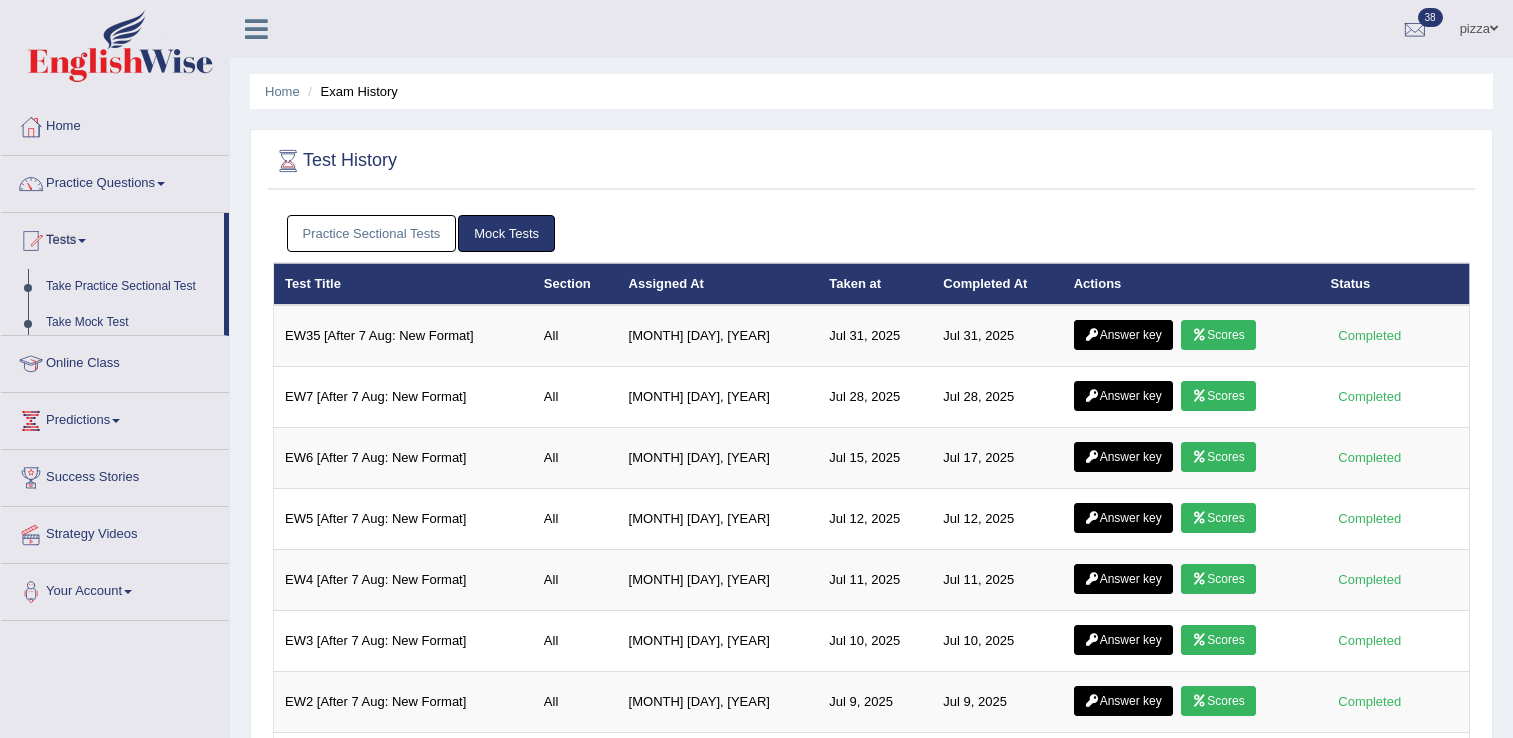 scroll, scrollTop: 0, scrollLeft: 0, axis: both 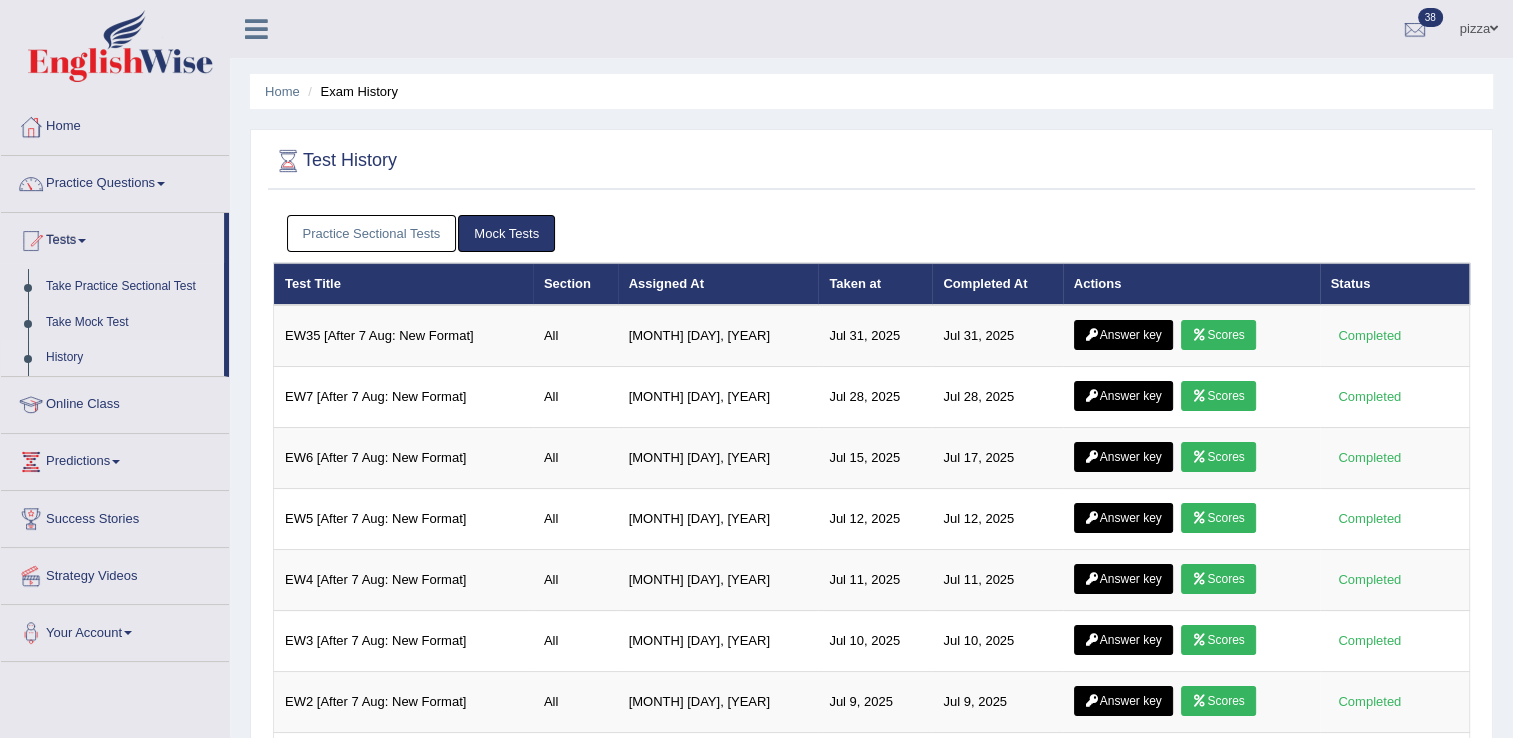 click on "Practice Sectional Tests" at bounding box center (372, 233) 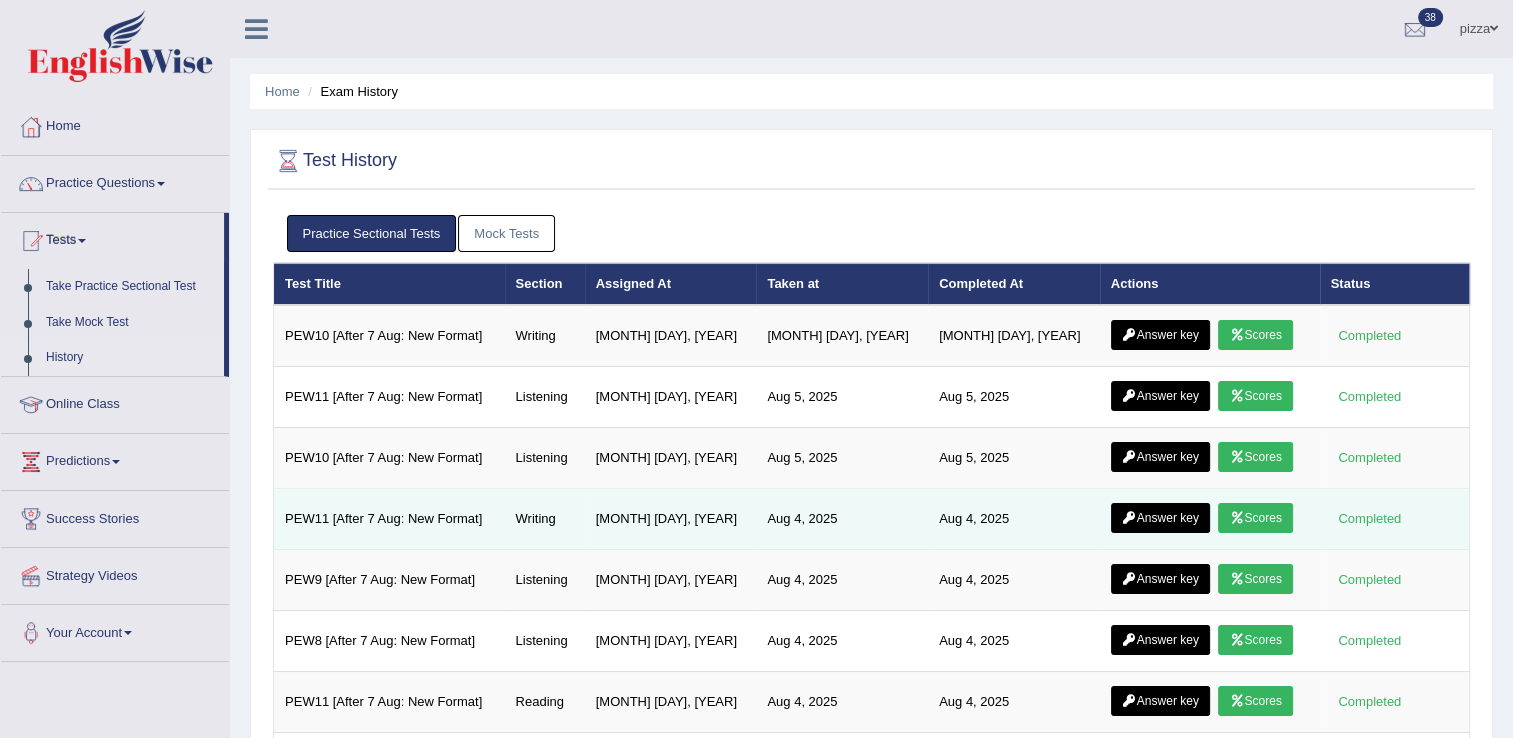 click on "Scores" at bounding box center [1255, 518] 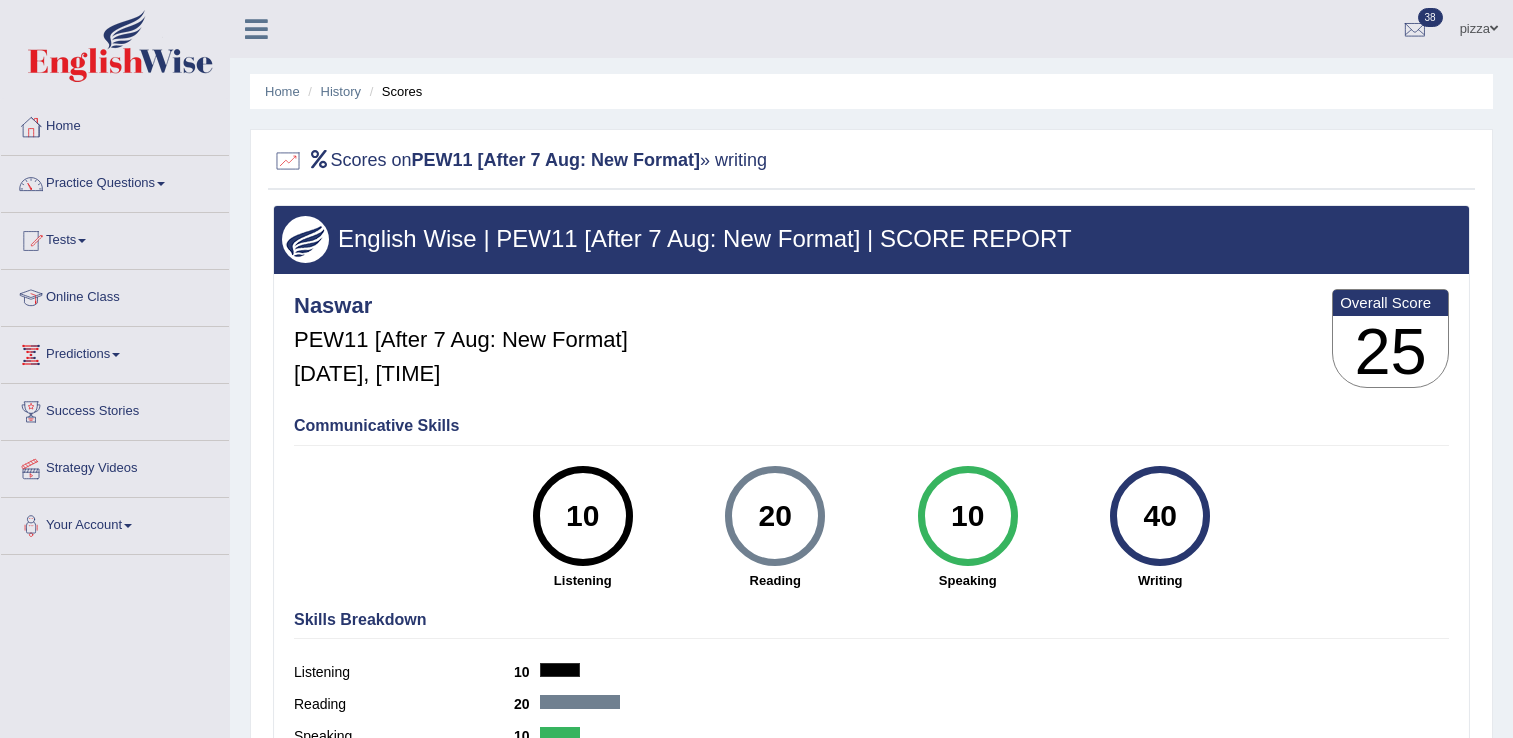 scroll, scrollTop: 0, scrollLeft: 0, axis: both 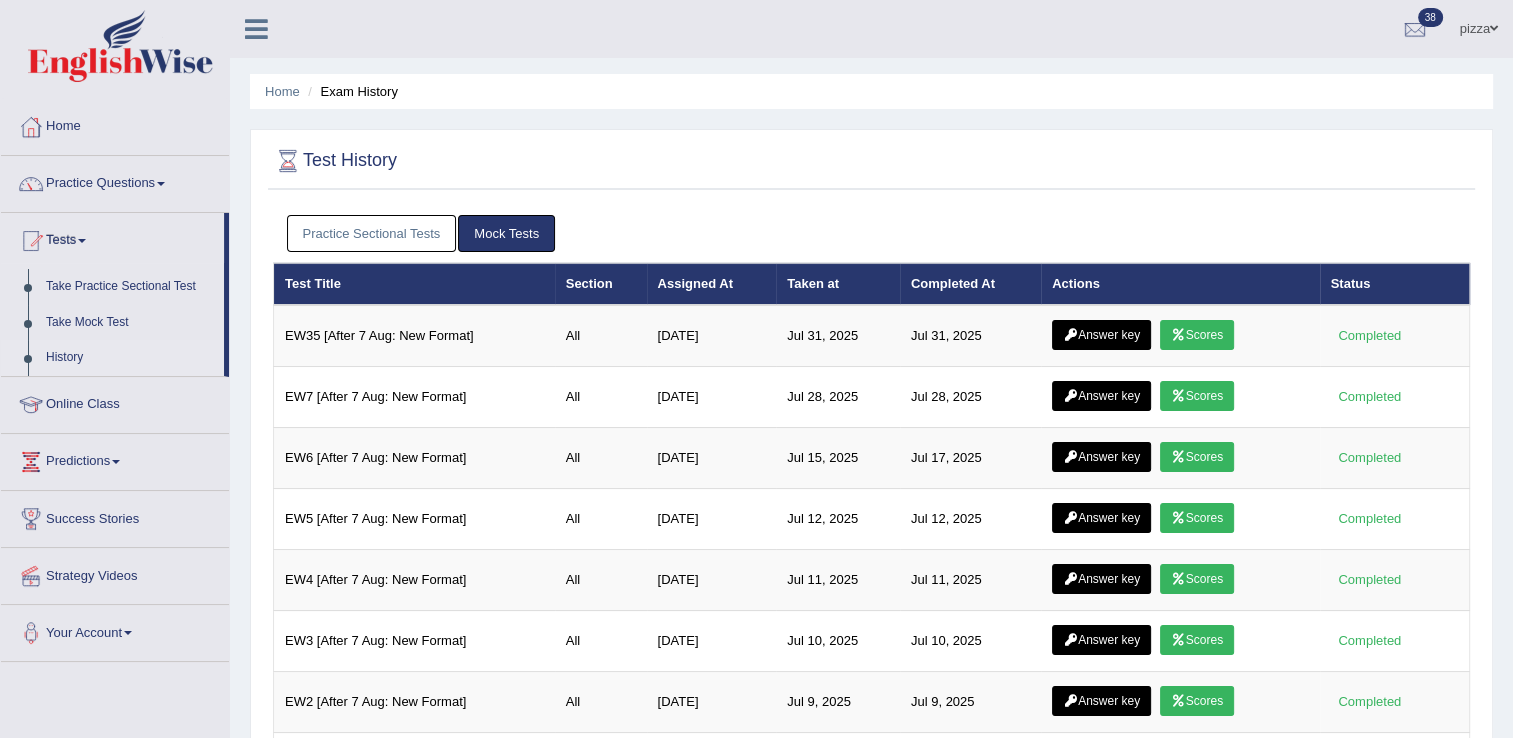 click on "Practice Sectional Tests" at bounding box center (372, 233) 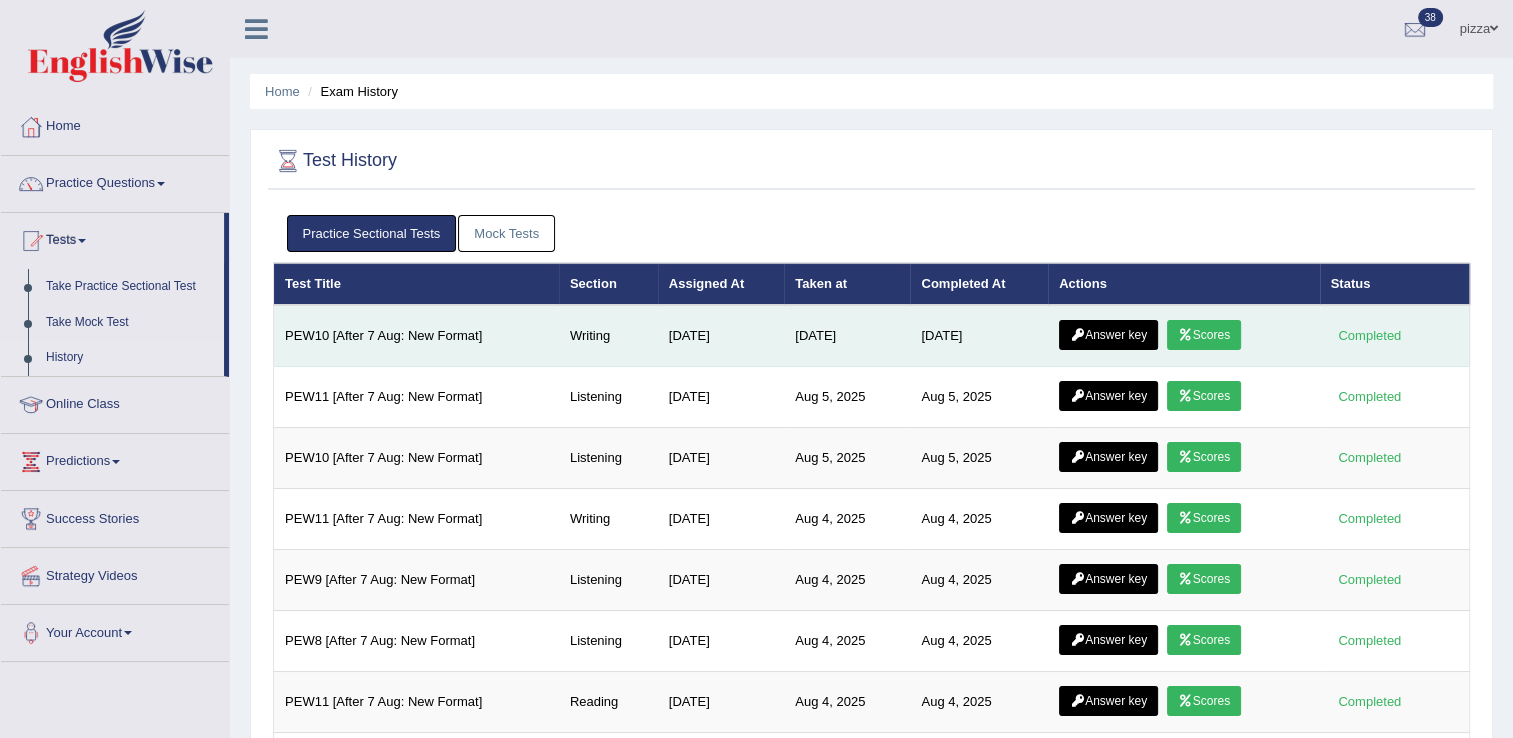 click on "Scores" at bounding box center (1204, 335) 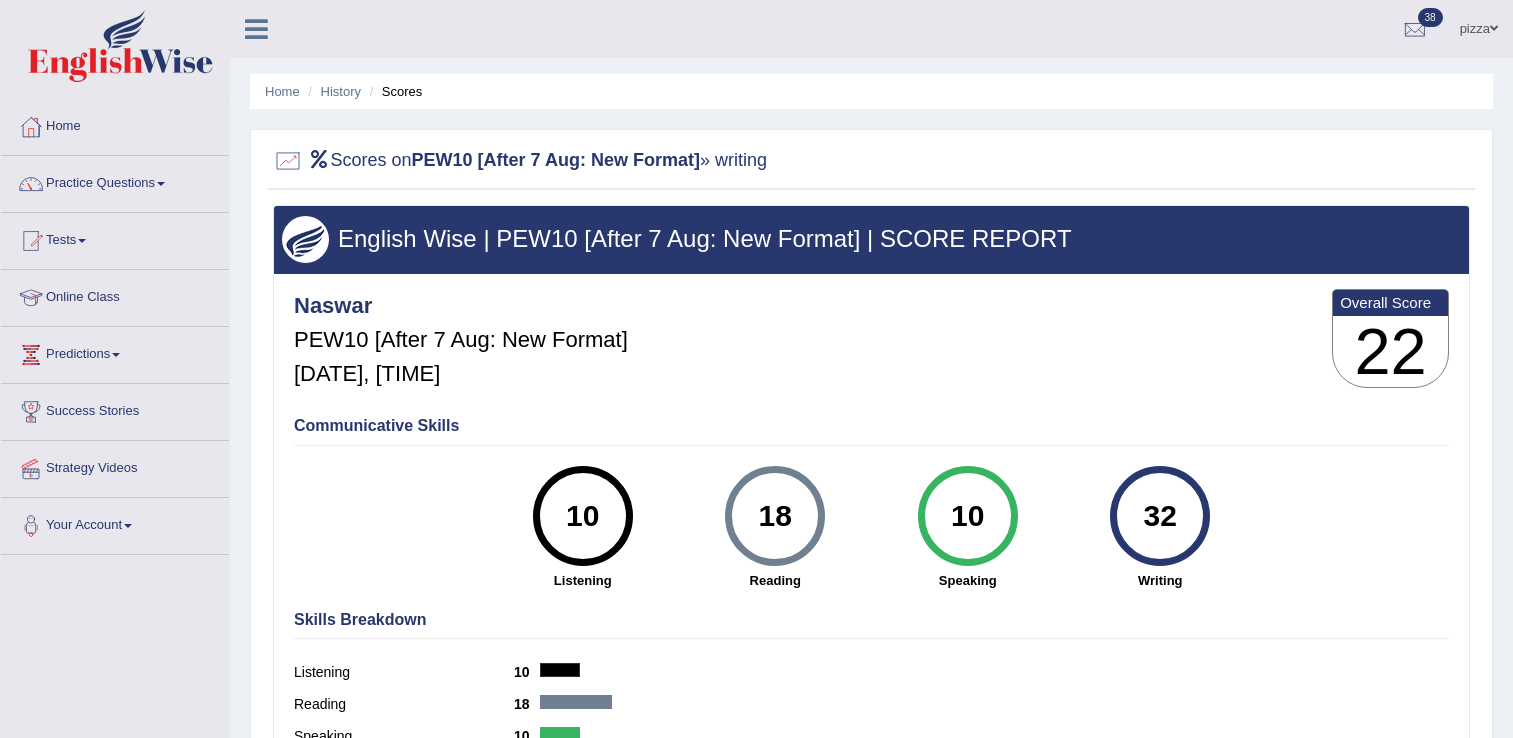 scroll, scrollTop: 0, scrollLeft: 0, axis: both 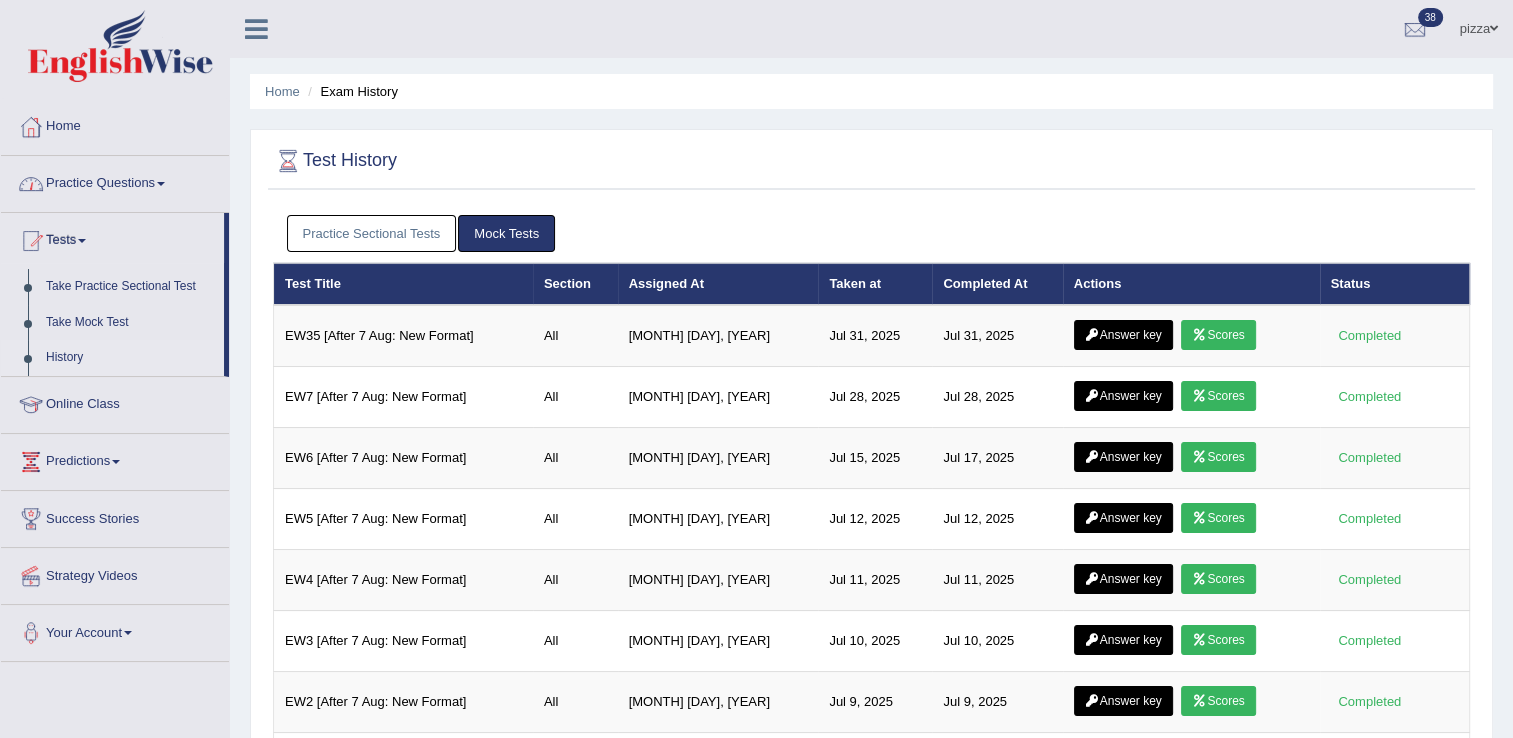 click on "Practice Sectional Tests" at bounding box center [372, 233] 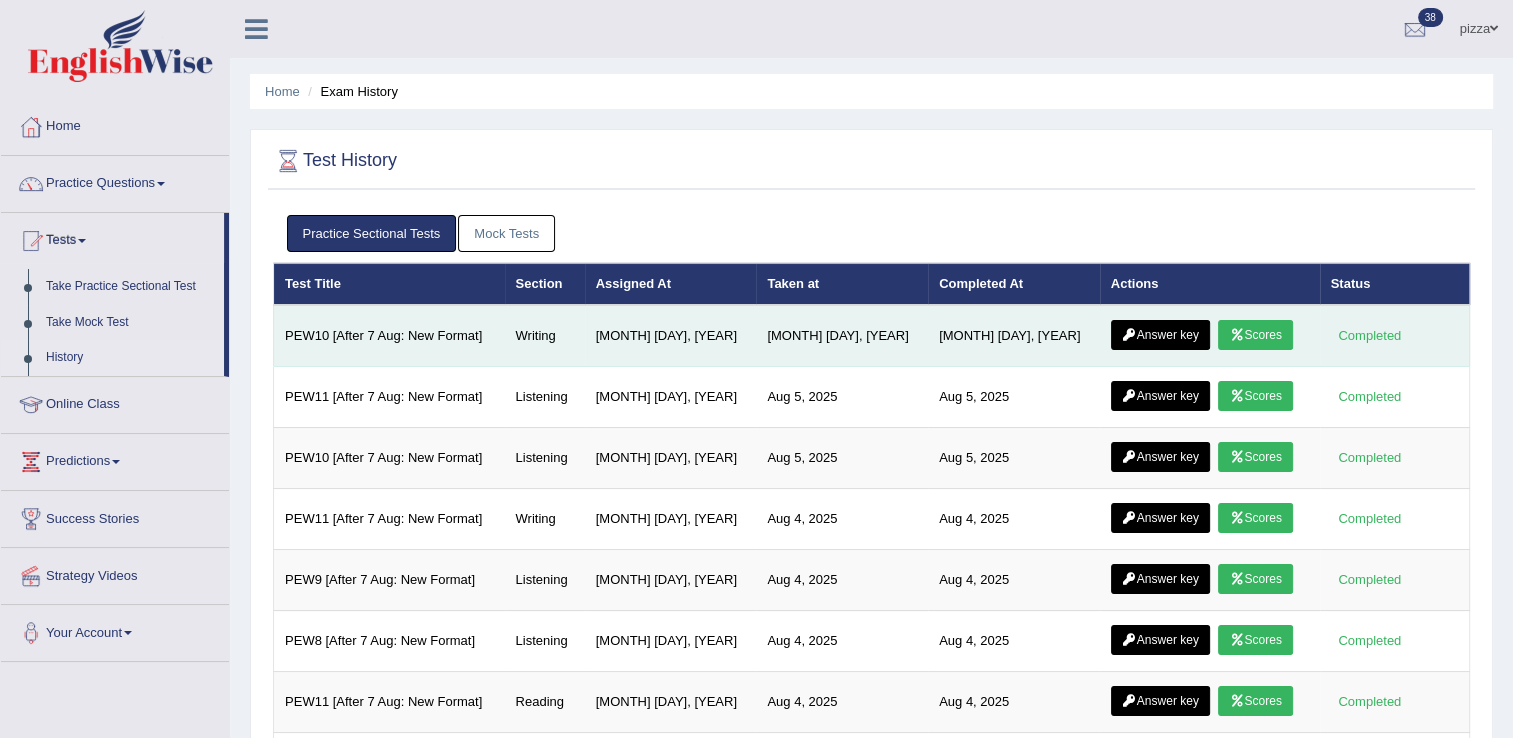 click on "Answer key" at bounding box center [1160, 335] 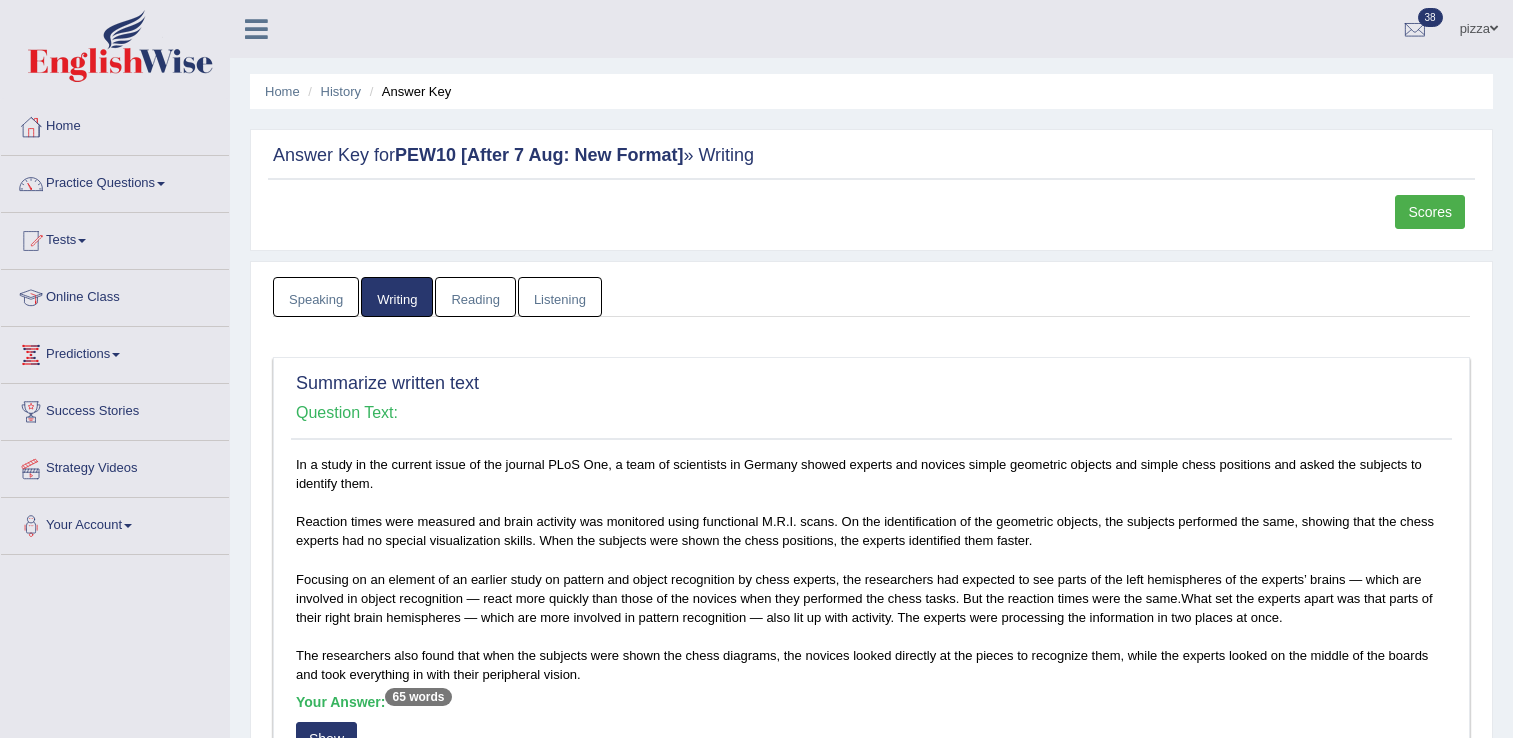 scroll, scrollTop: 0, scrollLeft: 0, axis: both 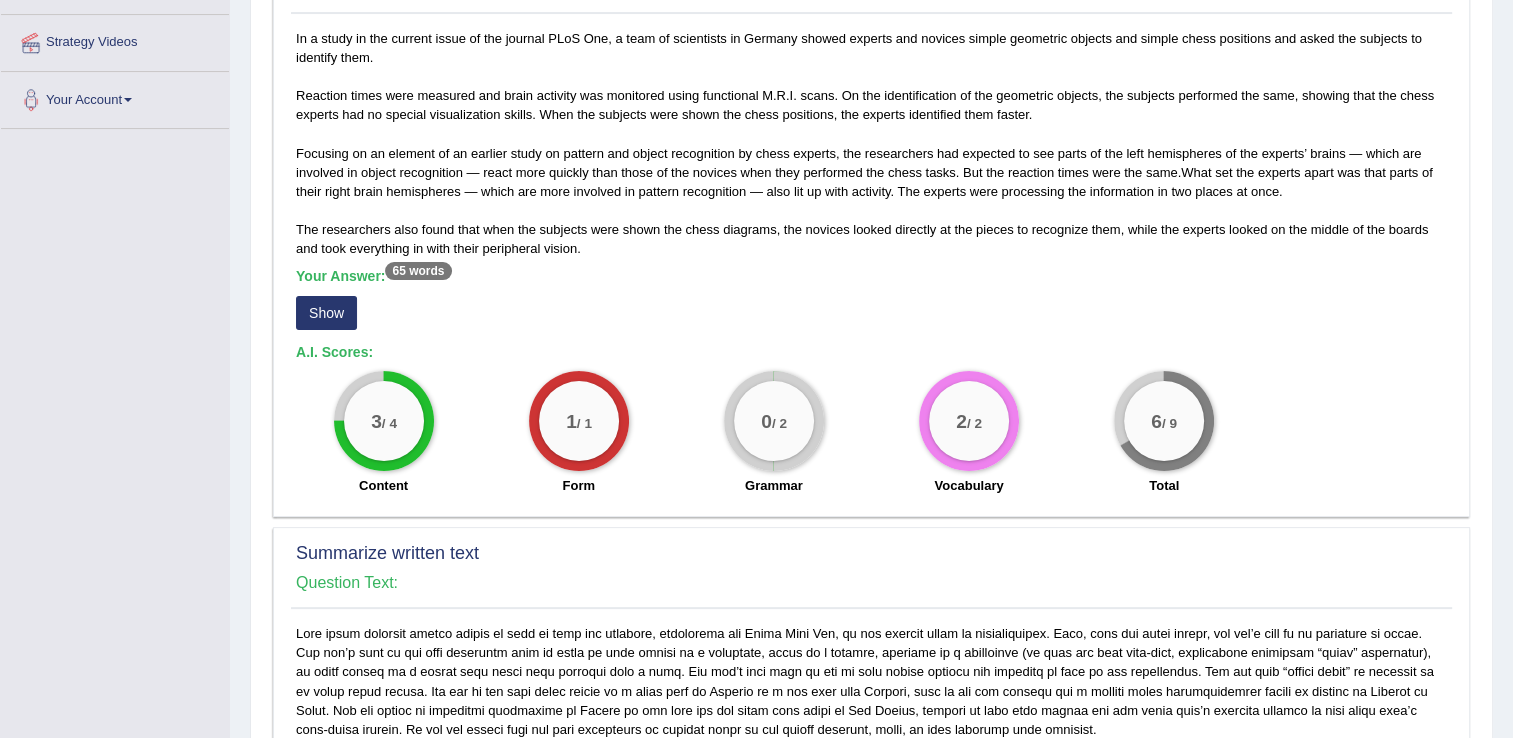 click on "Show" at bounding box center [326, 313] 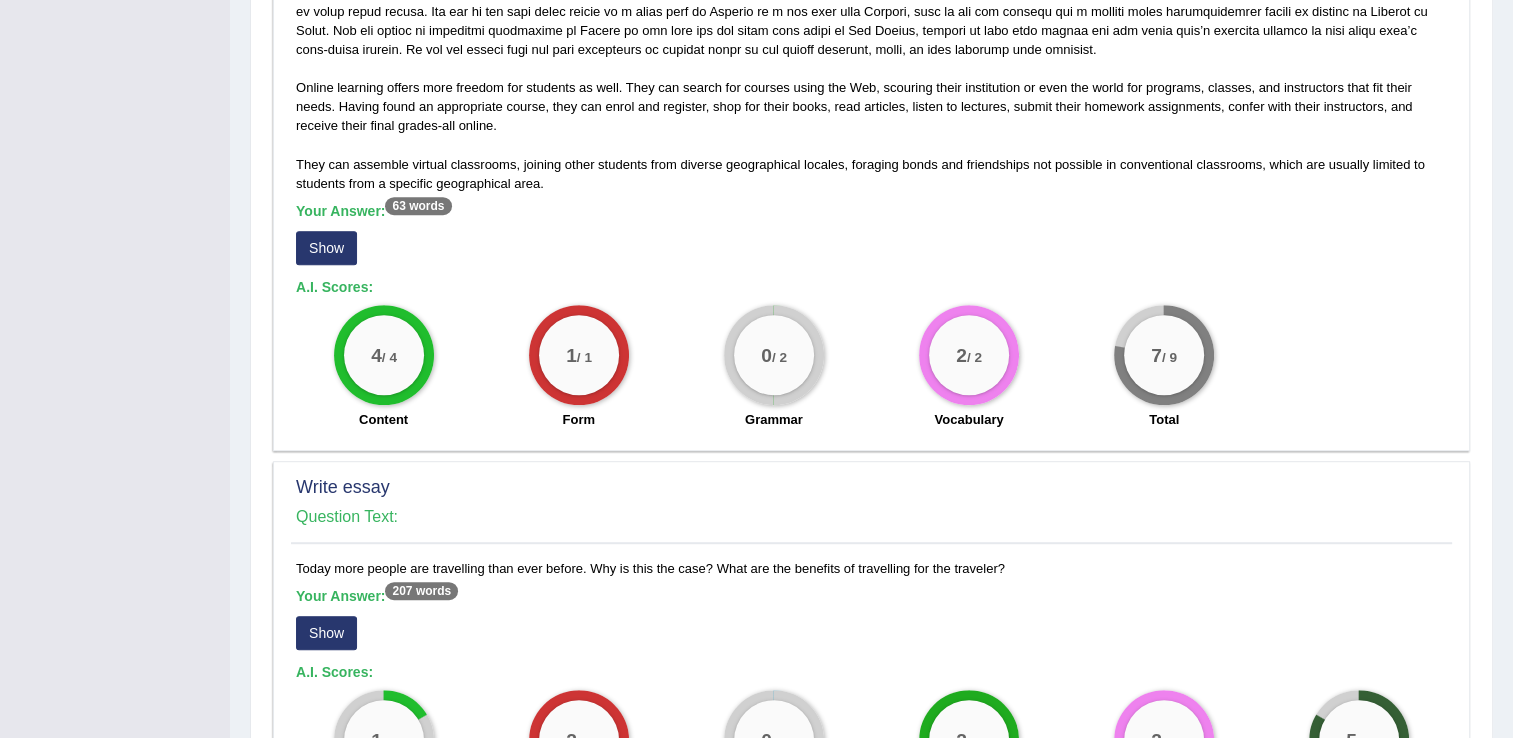 scroll, scrollTop: 1172, scrollLeft: 0, axis: vertical 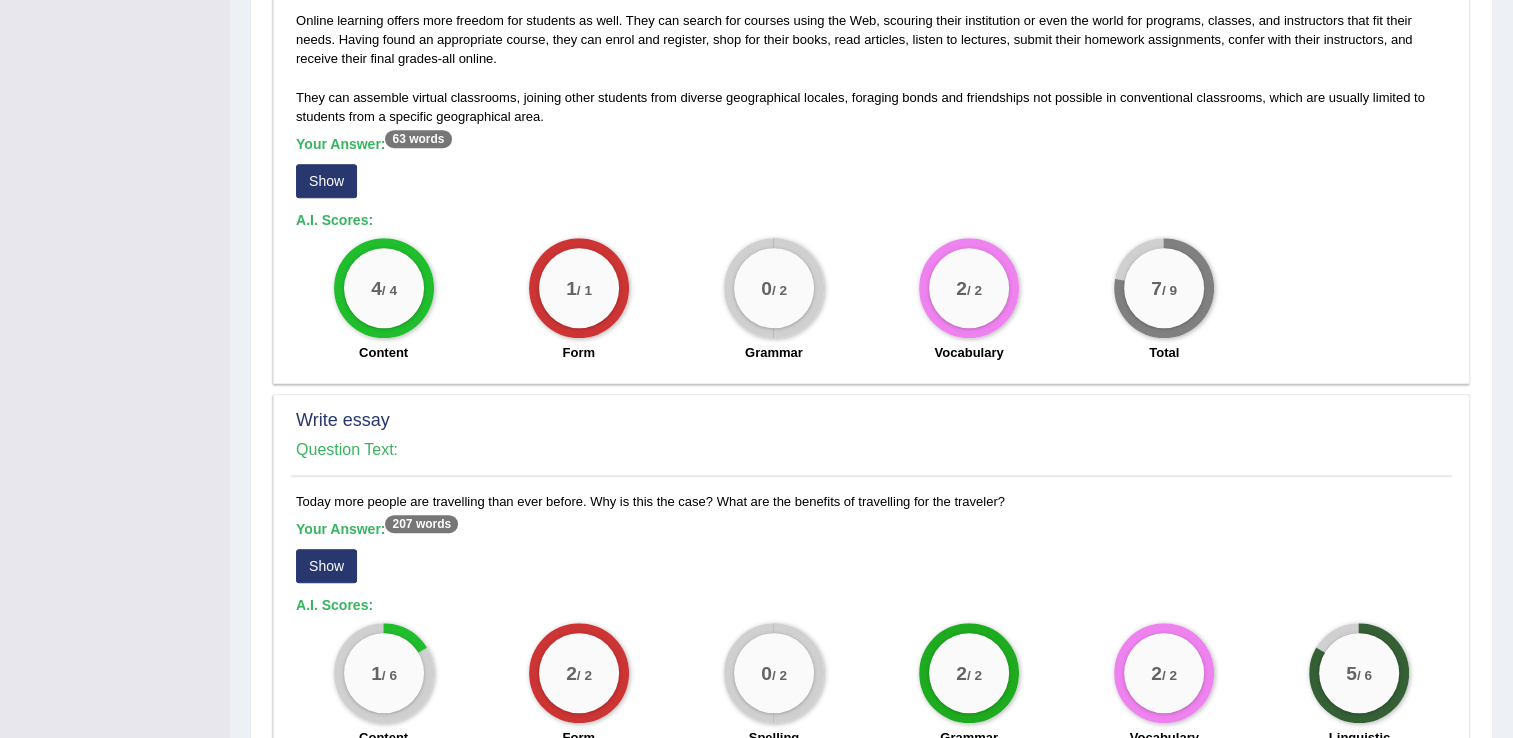 click on "Show" at bounding box center (326, 181) 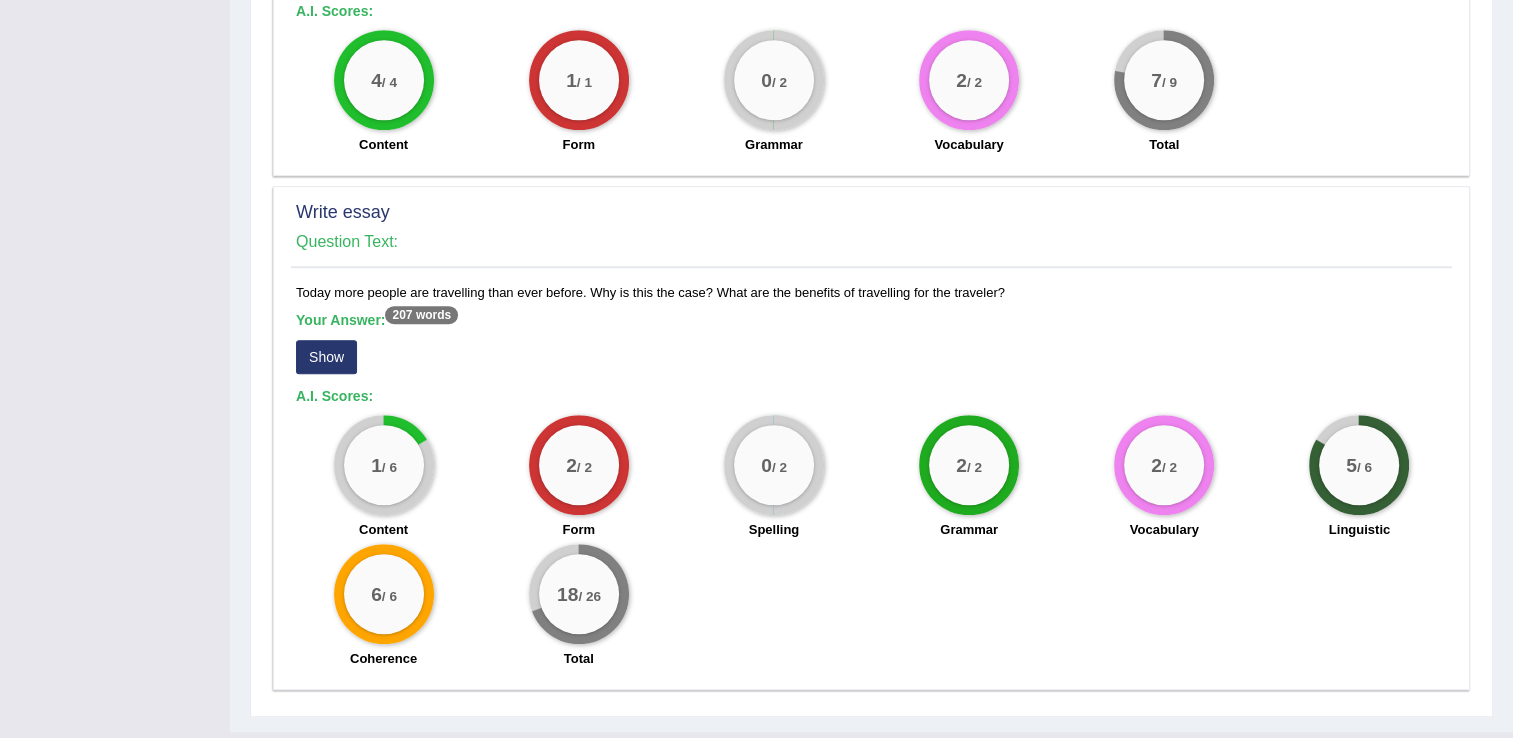 scroll, scrollTop: 1440, scrollLeft: 0, axis: vertical 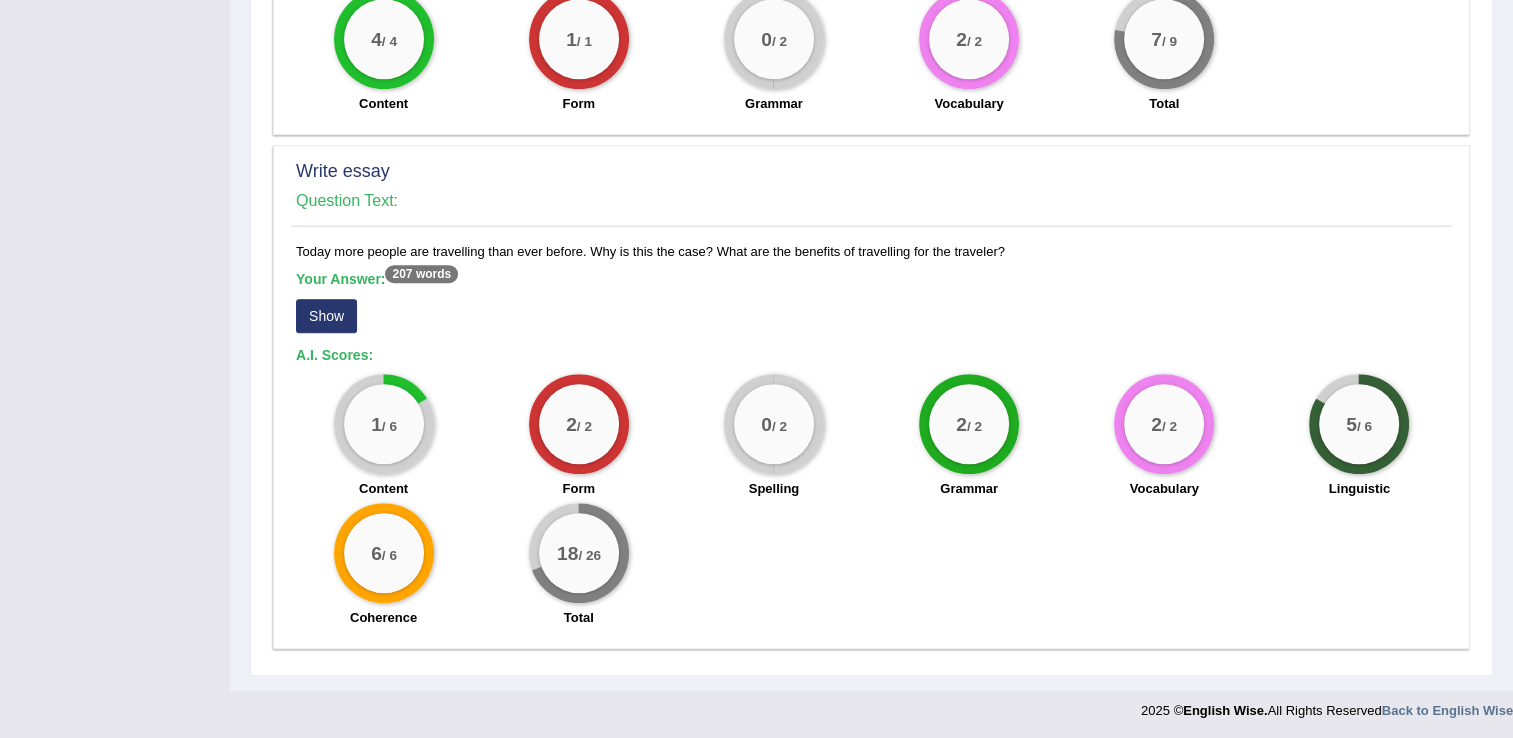 click on "Show" at bounding box center [326, 316] 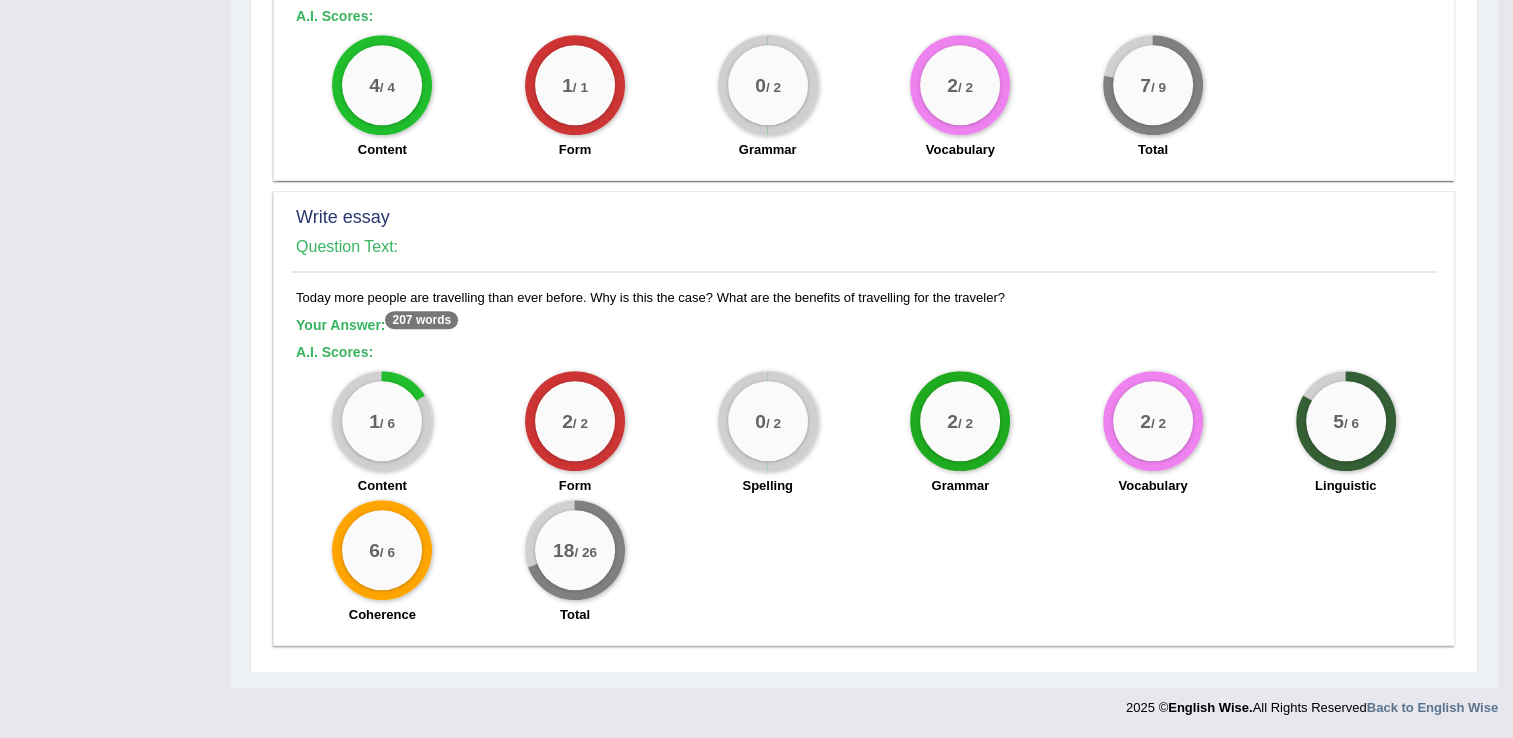 scroll, scrollTop: 1392, scrollLeft: 0, axis: vertical 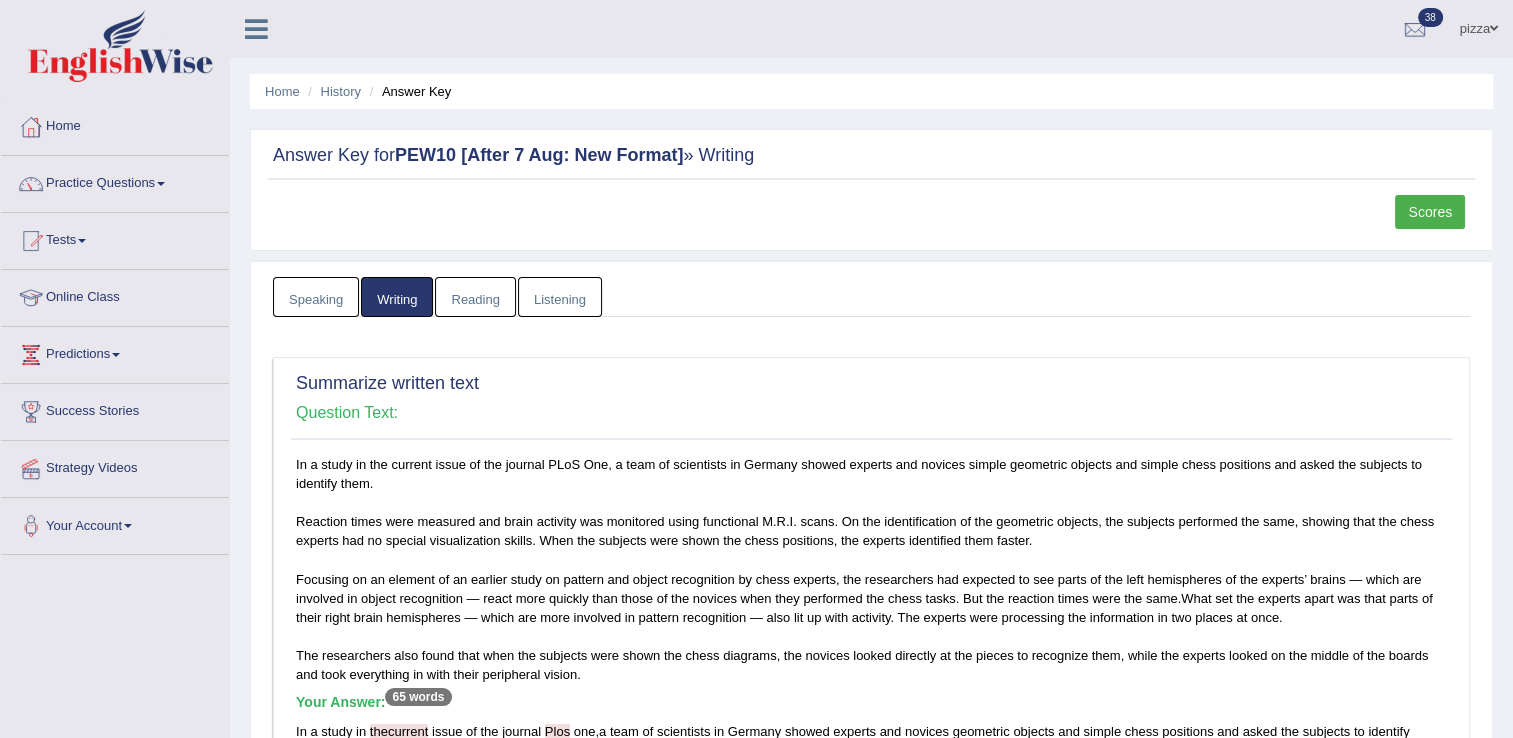 click on "Scores" at bounding box center (1430, 212) 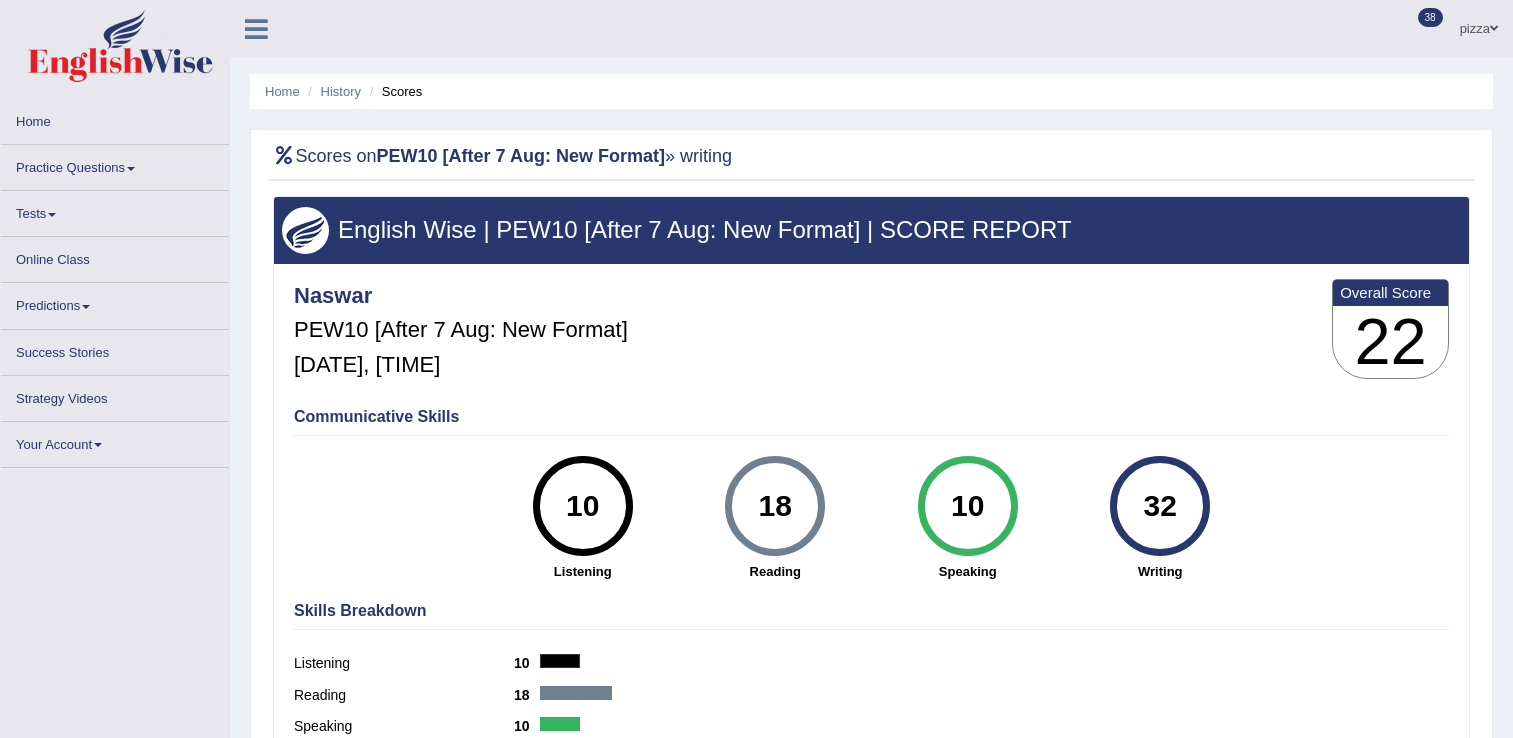 scroll, scrollTop: 0, scrollLeft: 0, axis: both 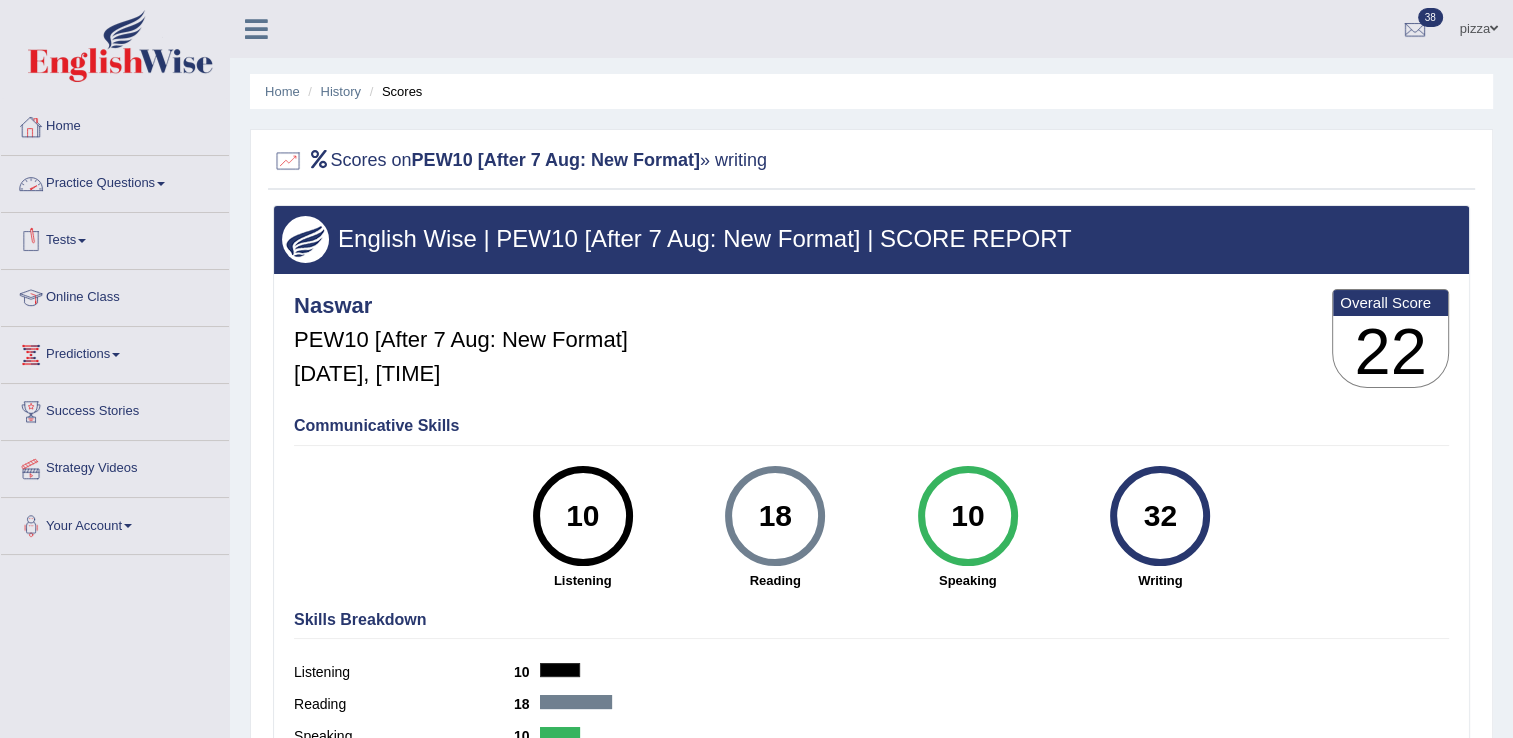 click on "Tests" at bounding box center [115, 238] 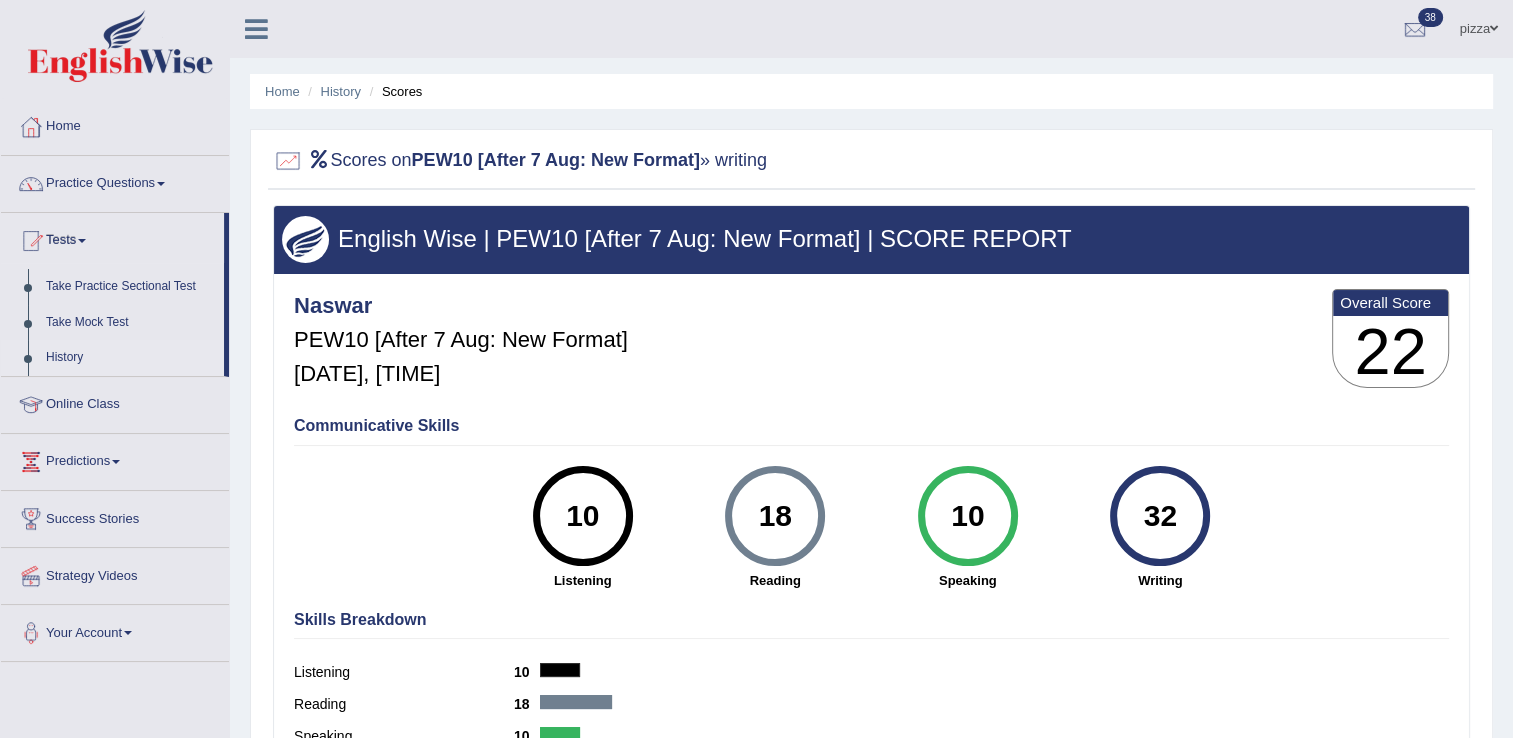 click on "History" at bounding box center (130, 358) 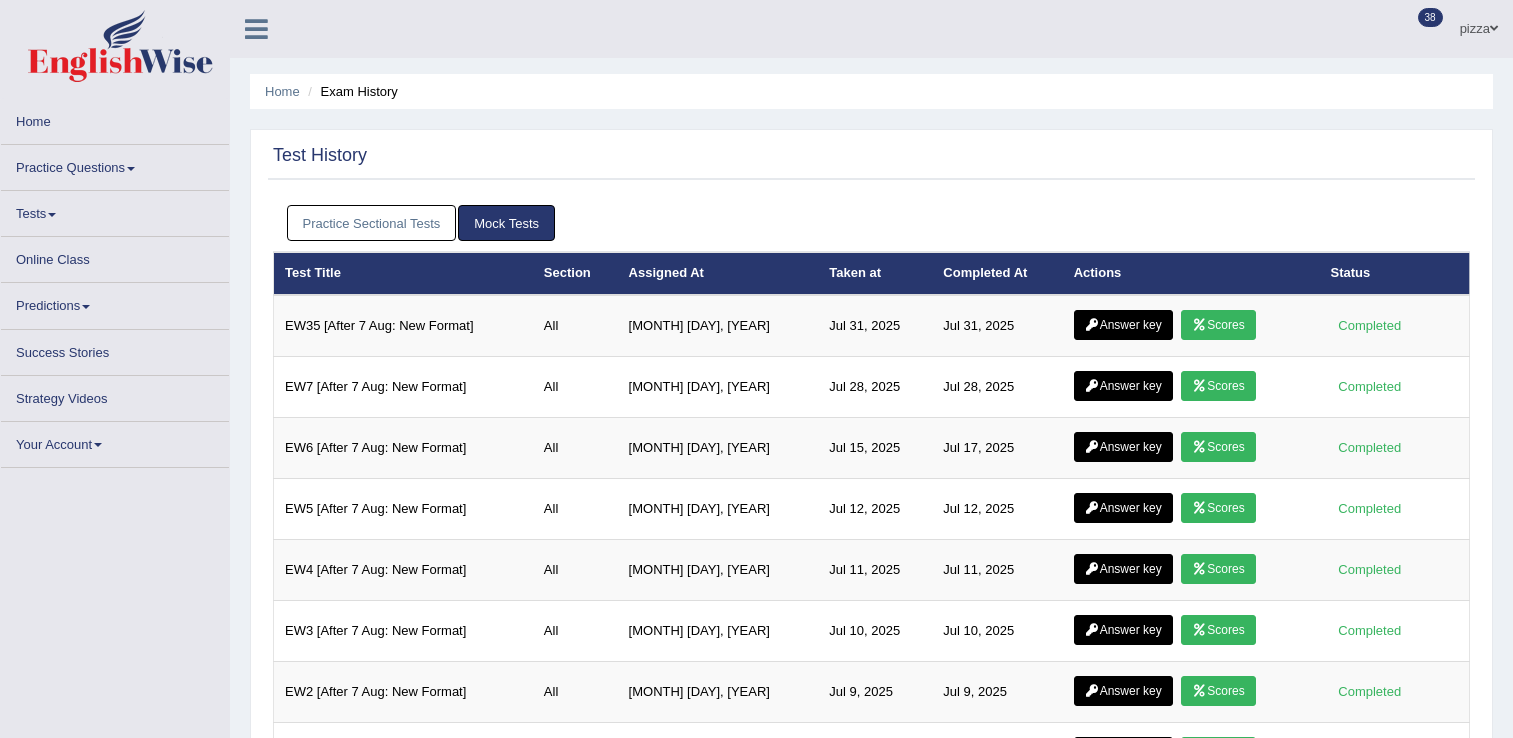 scroll, scrollTop: 0, scrollLeft: 0, axis: both 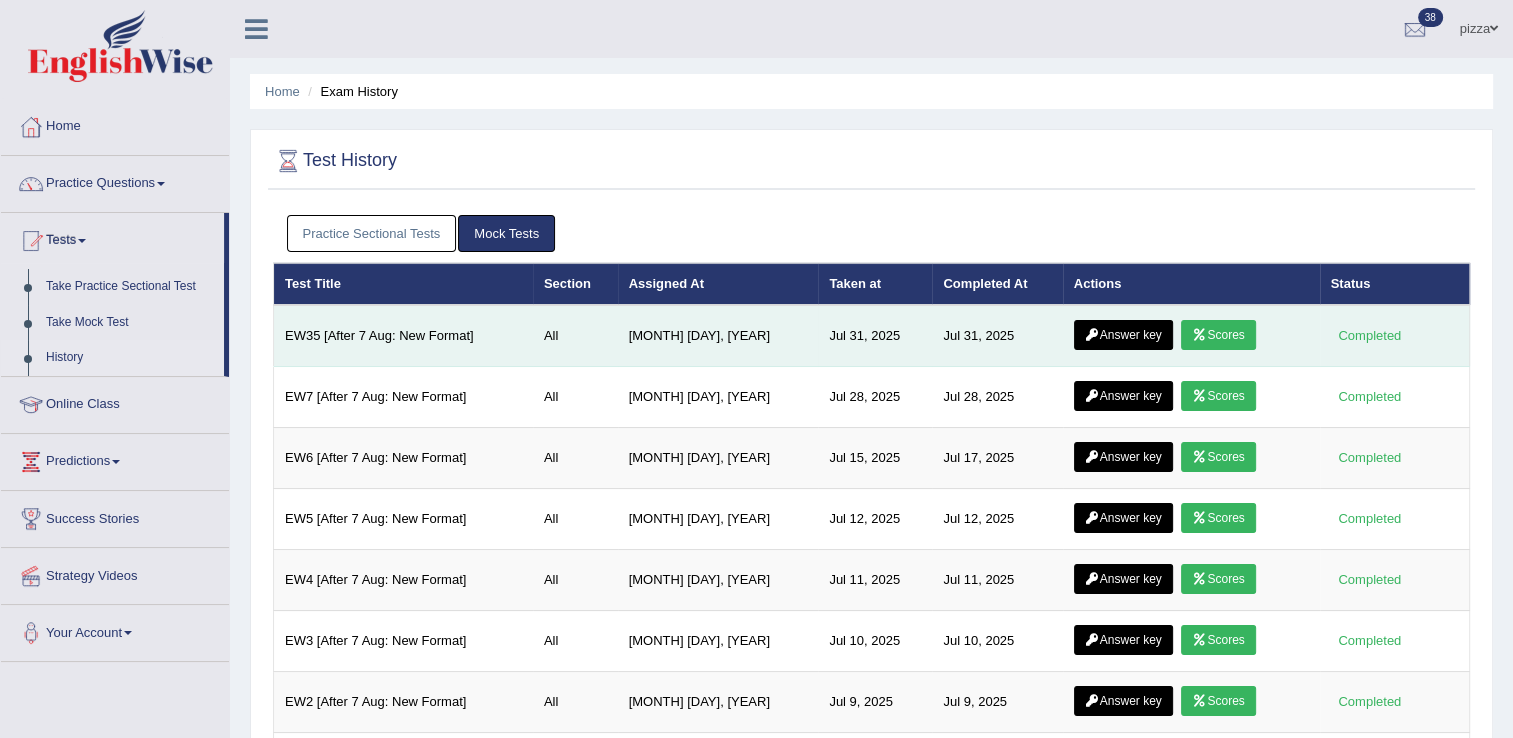 click on "Answer key" at bounding box center (1123, 335) 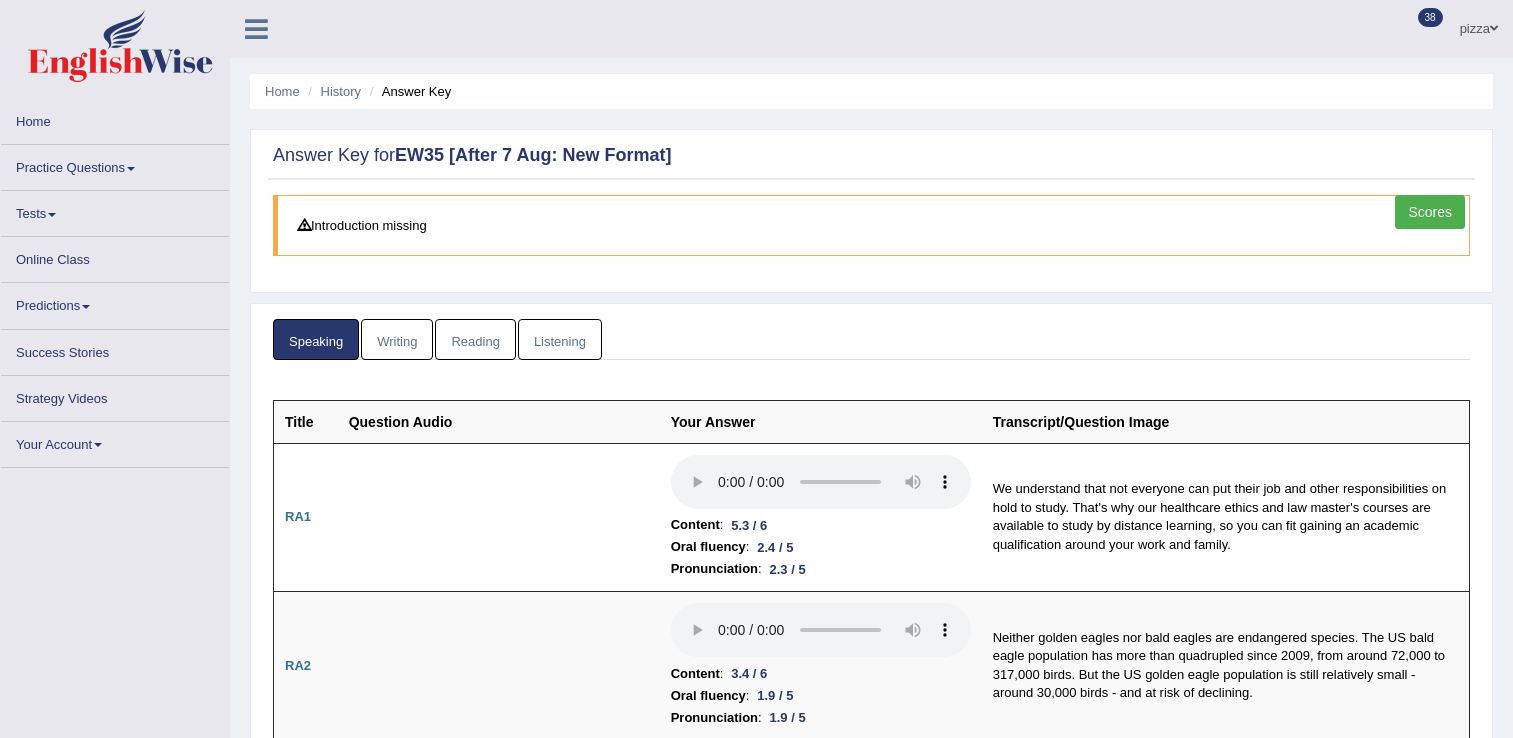scroll, scrollTop: 0, scrollLeft: 0, axis: both 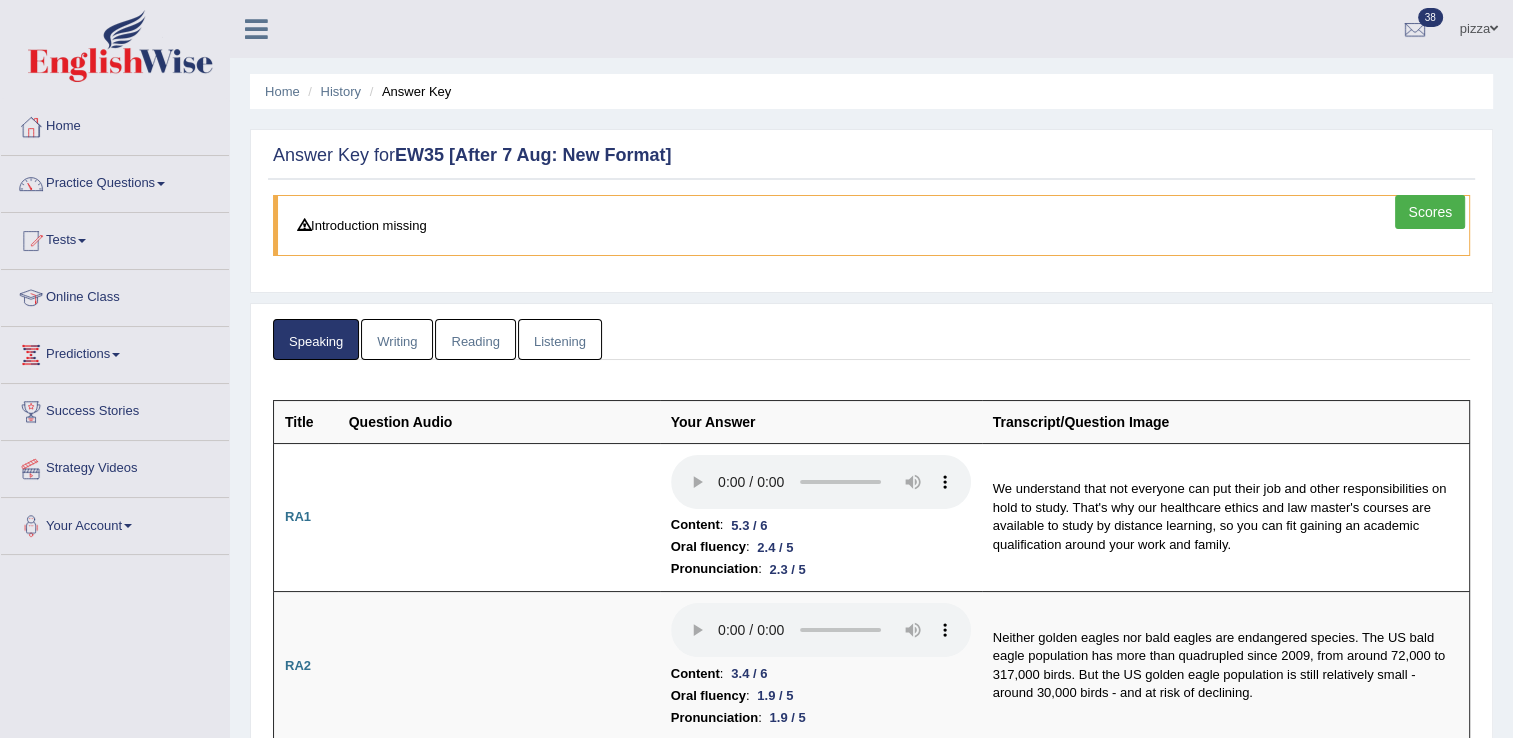 click on "Reading" at bounding box center (475, 339) 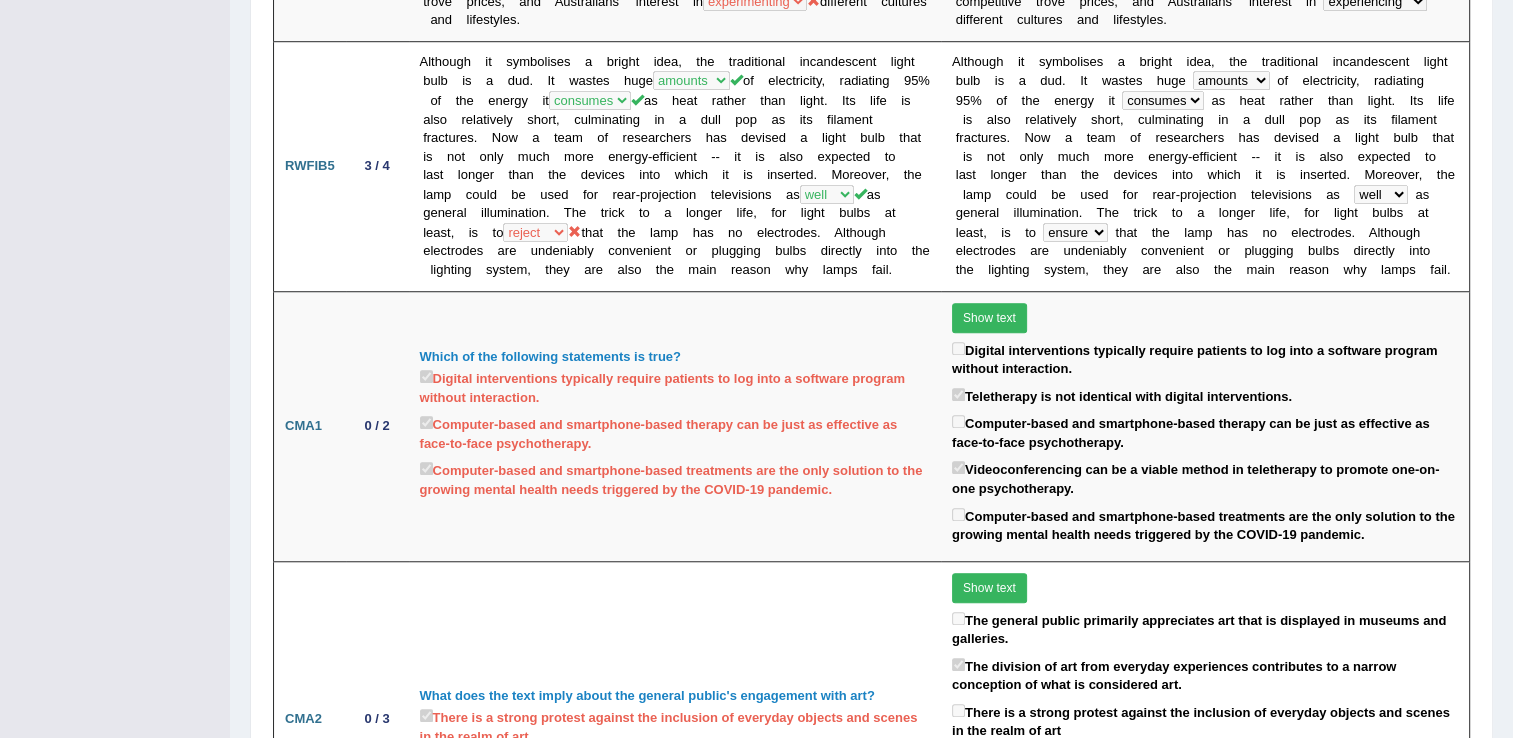 scroll, scrollTop: 1518, scrollLeft: 0, axis: vertical 